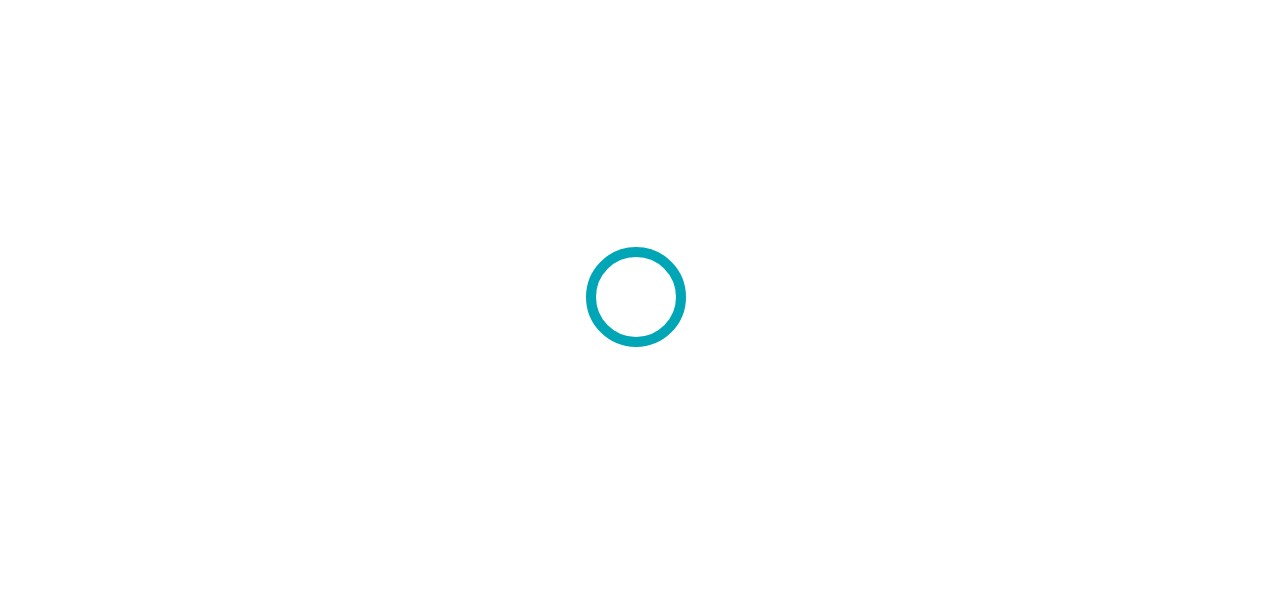 scroll, scrollTop: 0, scrollLeft: 0, axis: both 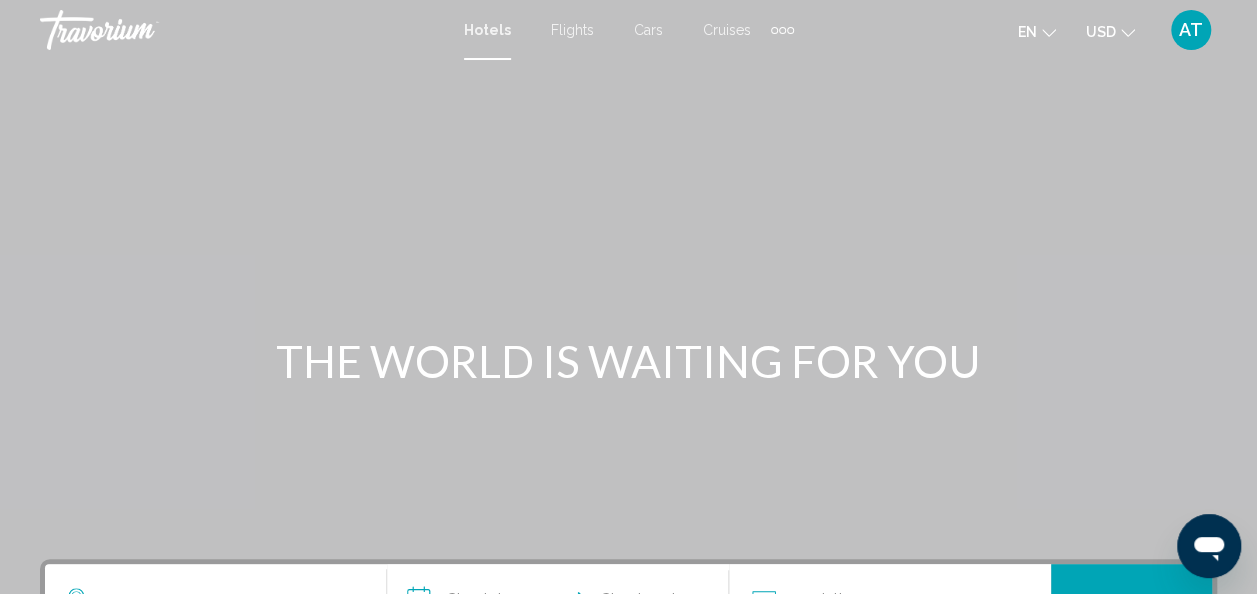 click 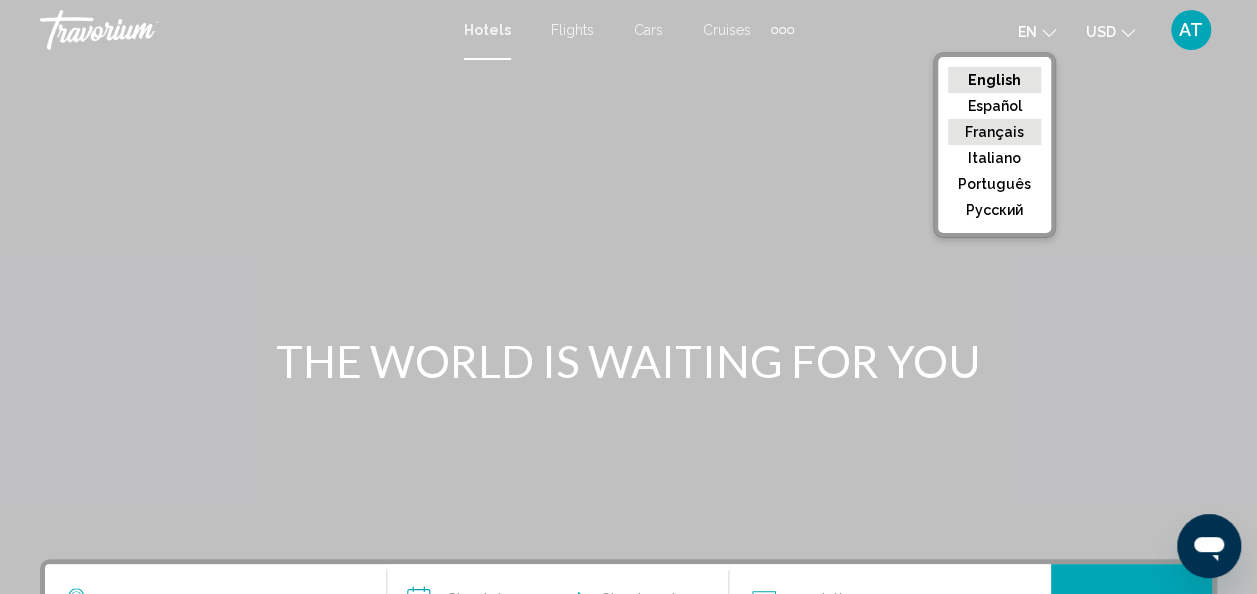 click on "Français" 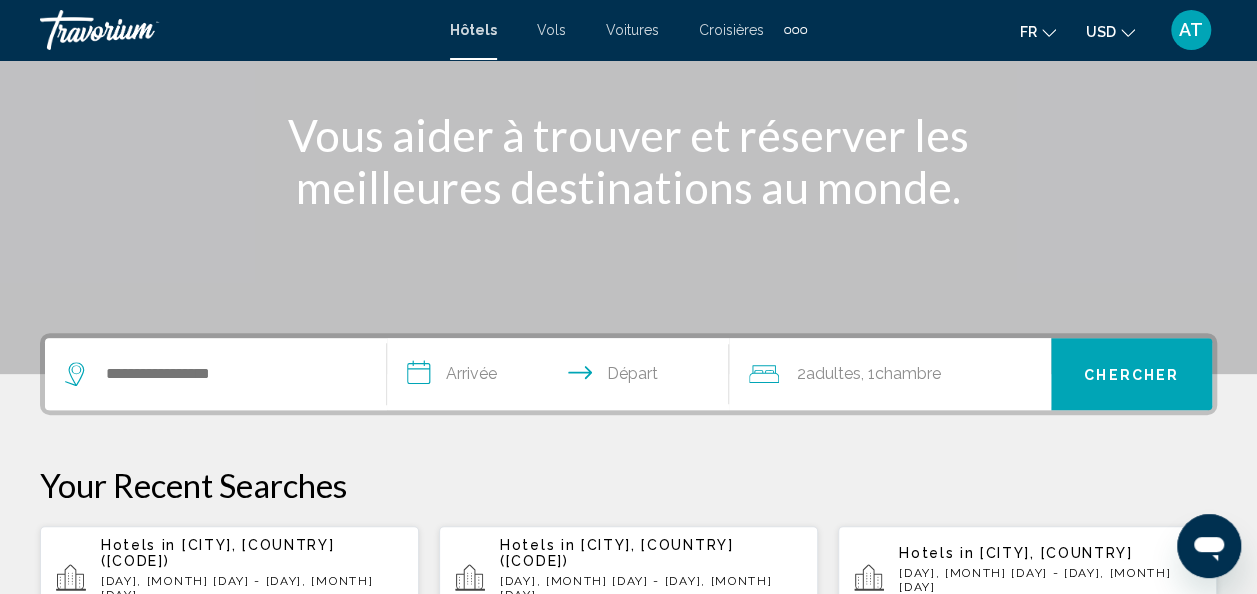 scroll, scrollTop: 266, scrollLeft: 0, axis: vertical 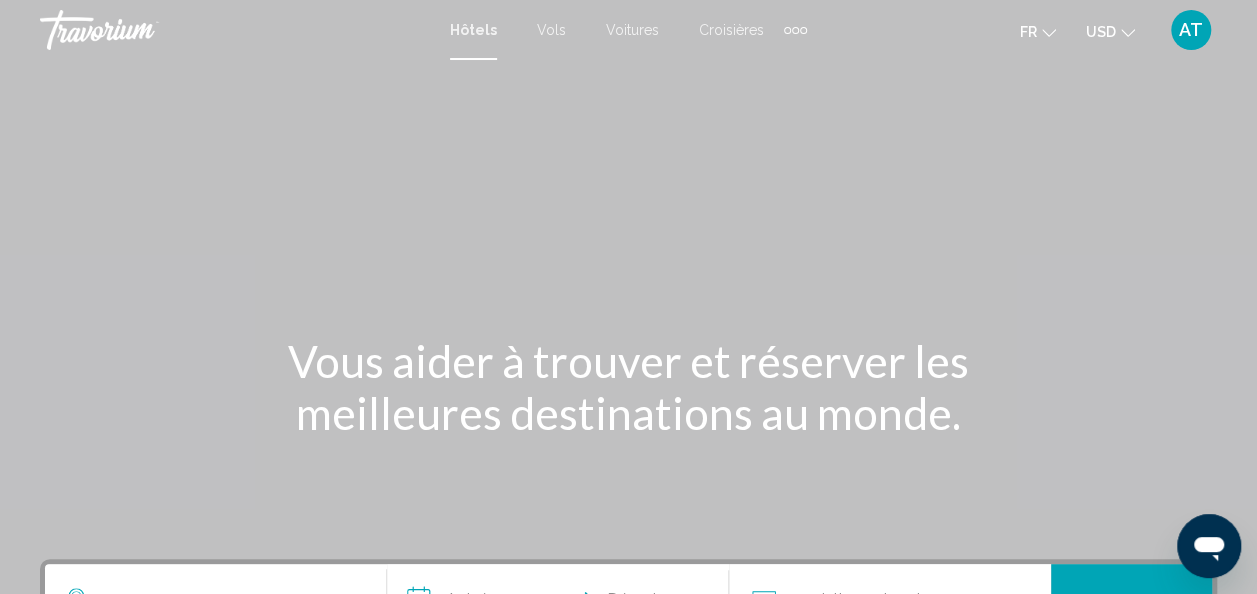 click on "Vols" at bounding box center (551, 30) 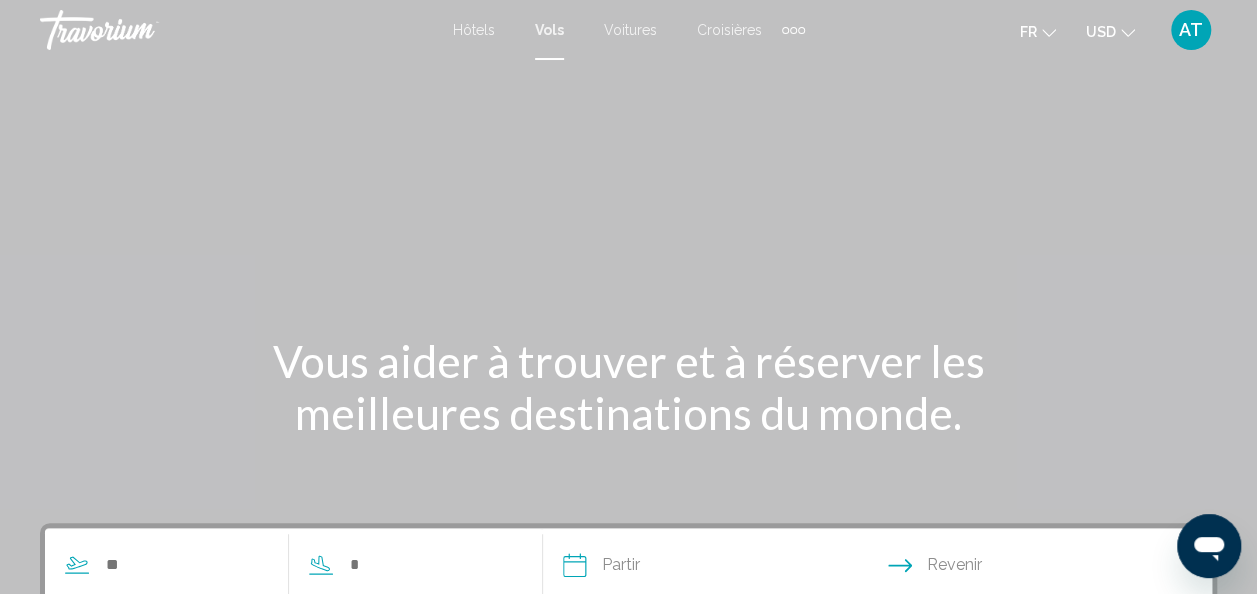 click on "Croisières" at bounding box center [729, 30] 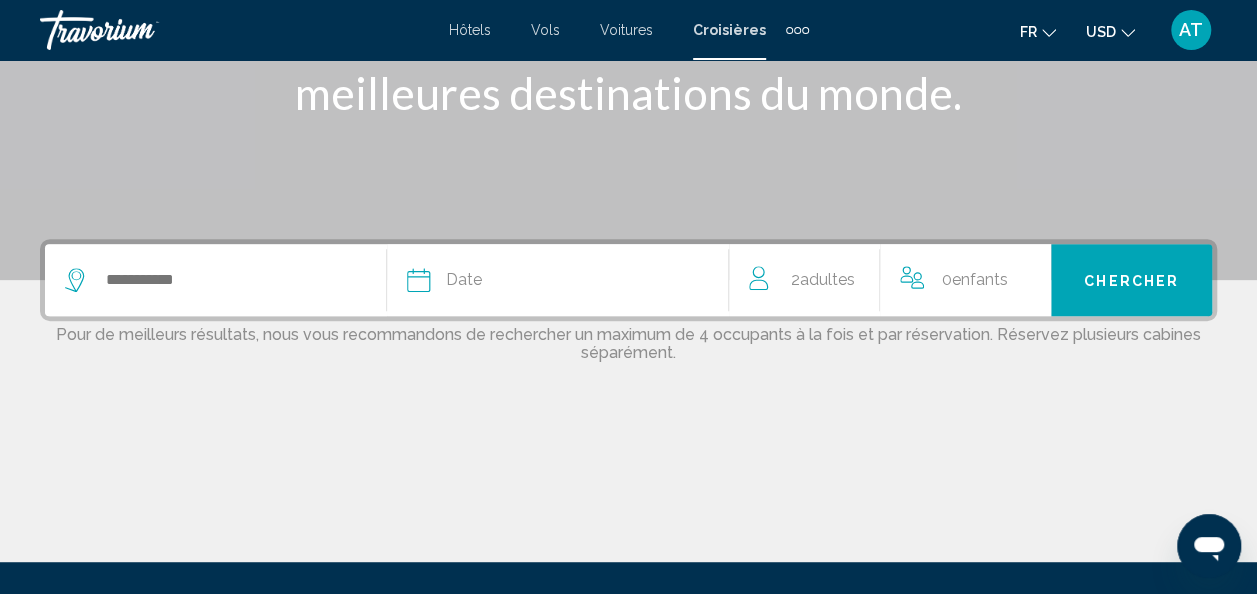 scroll, scrollTop: 333, scrollLeft: 0, axis: vertical 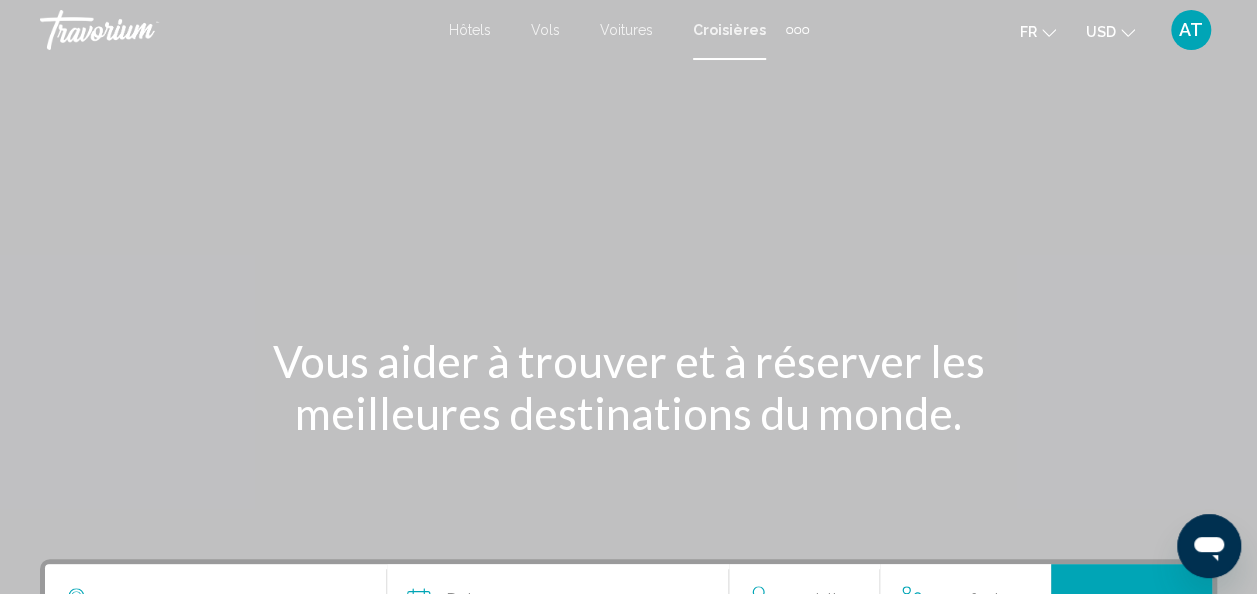 click on "Hôtels" at bounding box center (470, 30) 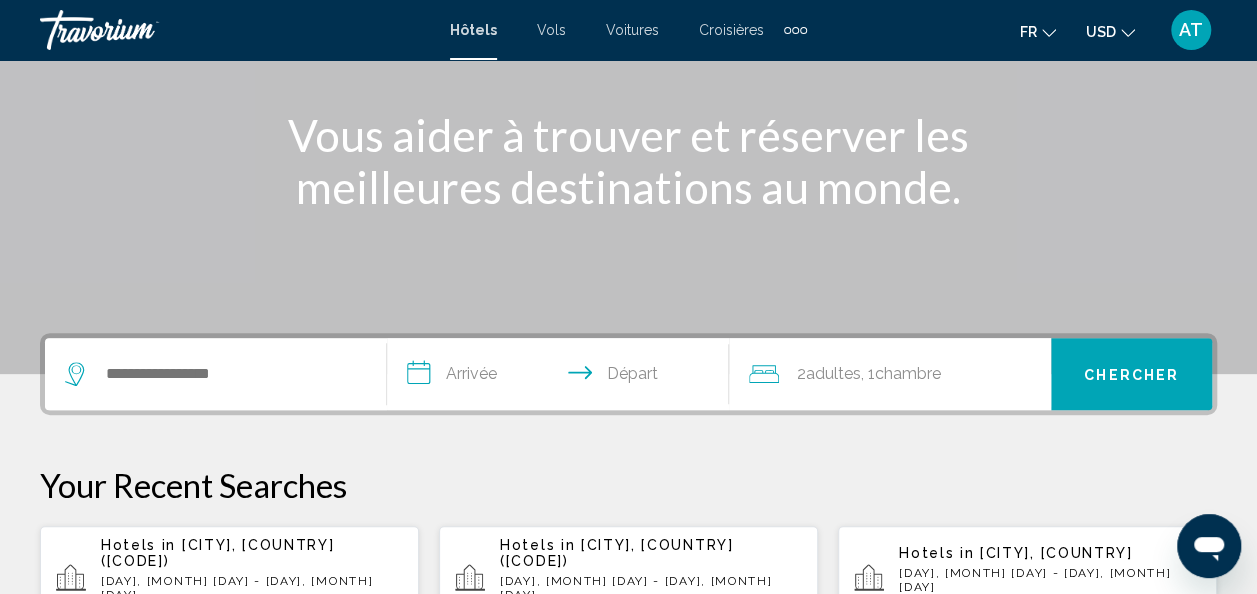 scroll, scrollTop: 306, scrollLeft: 0, axis: vertical 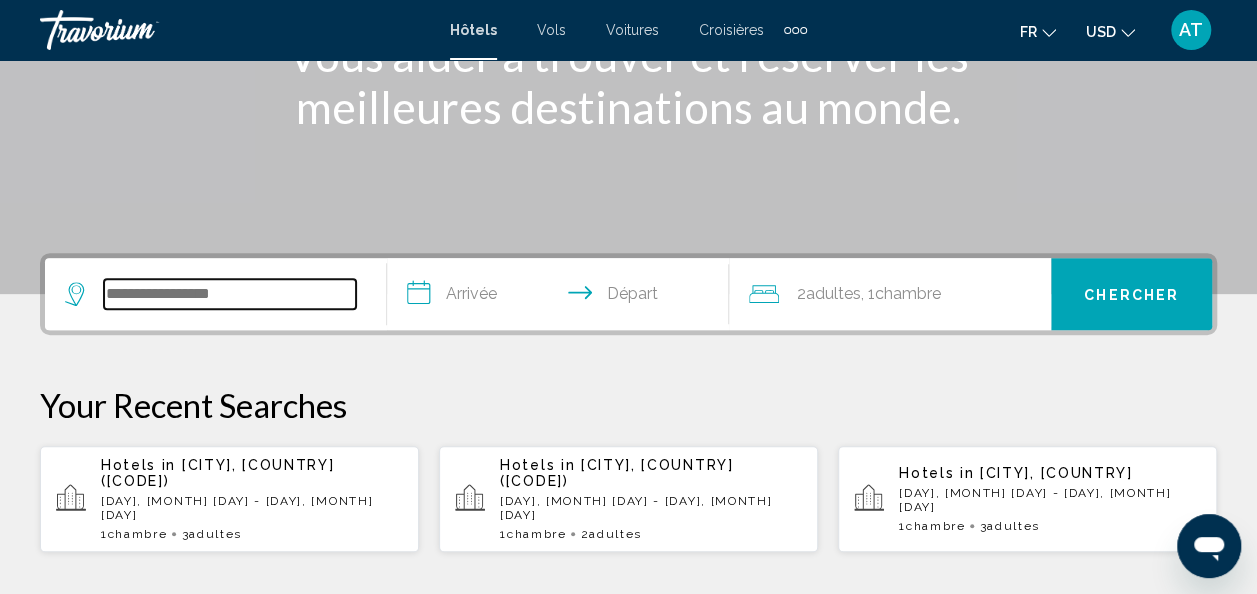 click at bounding box center (230, 294) 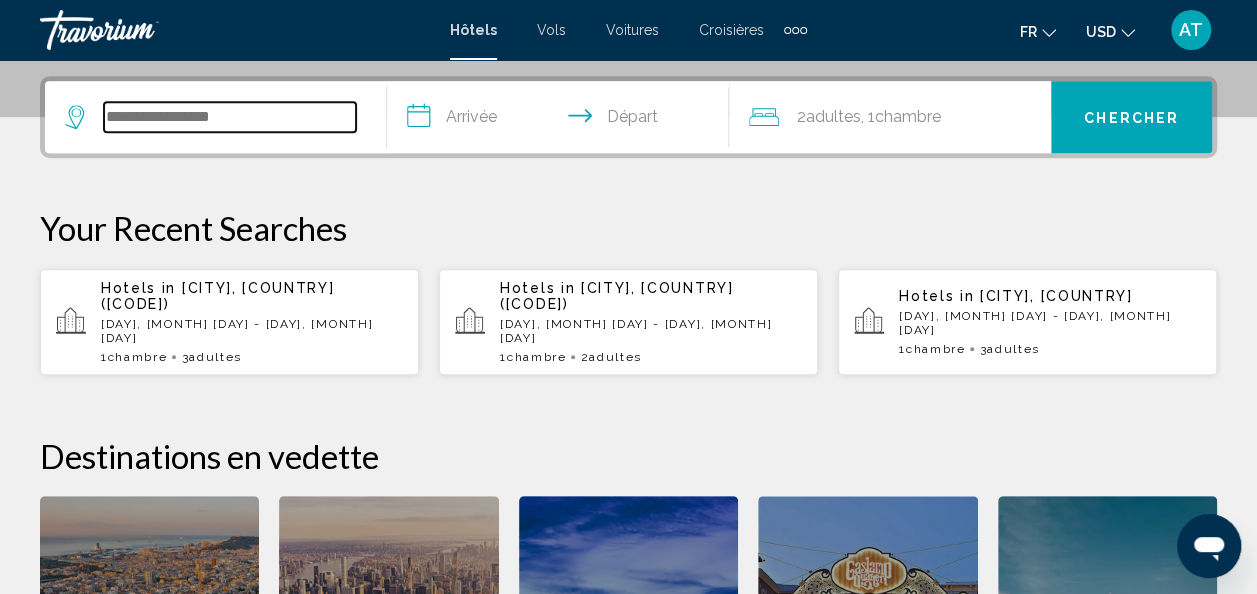 scroll, scrollTop: 494, scrollLeft: 0, axis: vertical 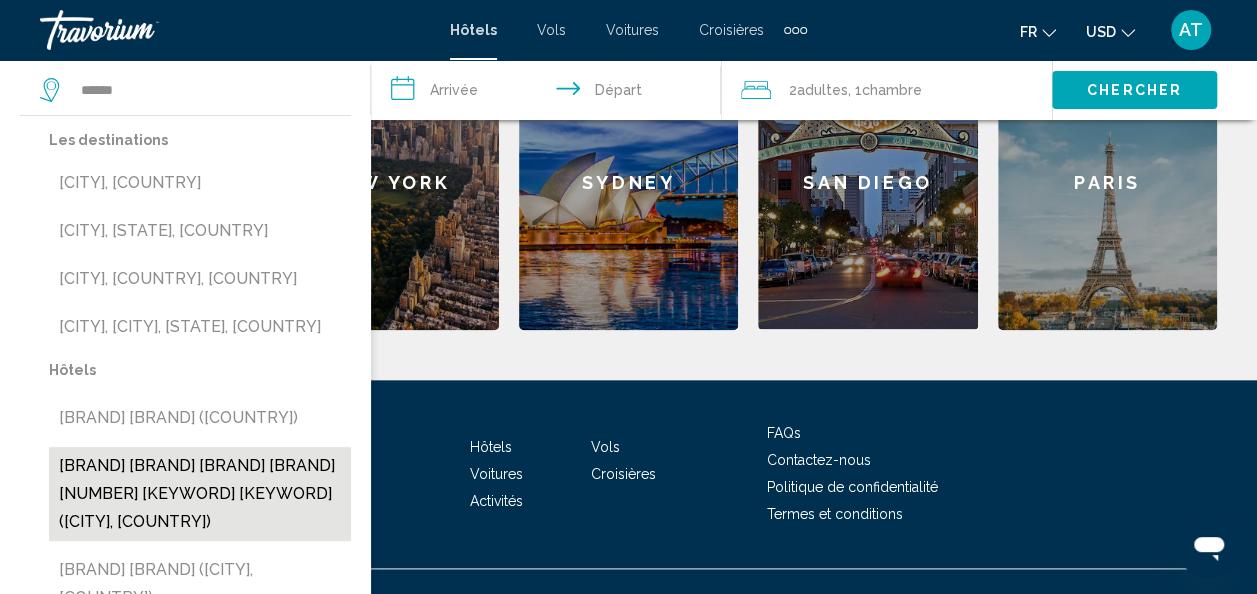 drag, startPoint x: 364, startPoint y: 360, endPoint x: 348, endPoint y: 486, distance: 127.01181 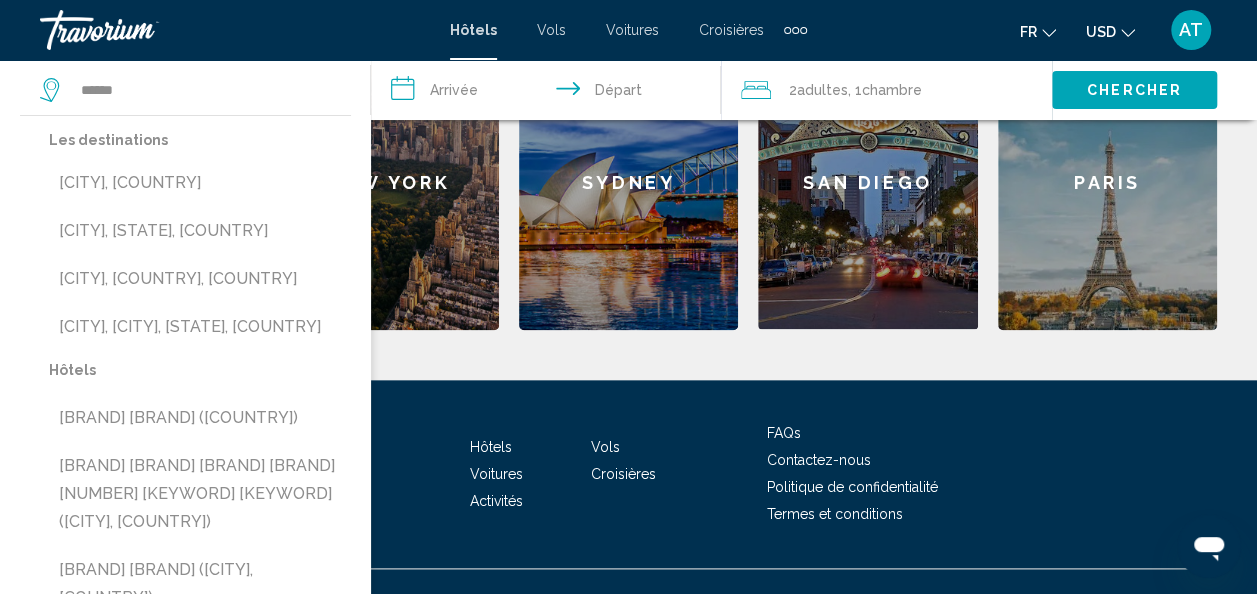 drag, startPoint x: 348, startPoint y: 486, endPoint x: 204, endPoint y: 403, distance: 166.2077 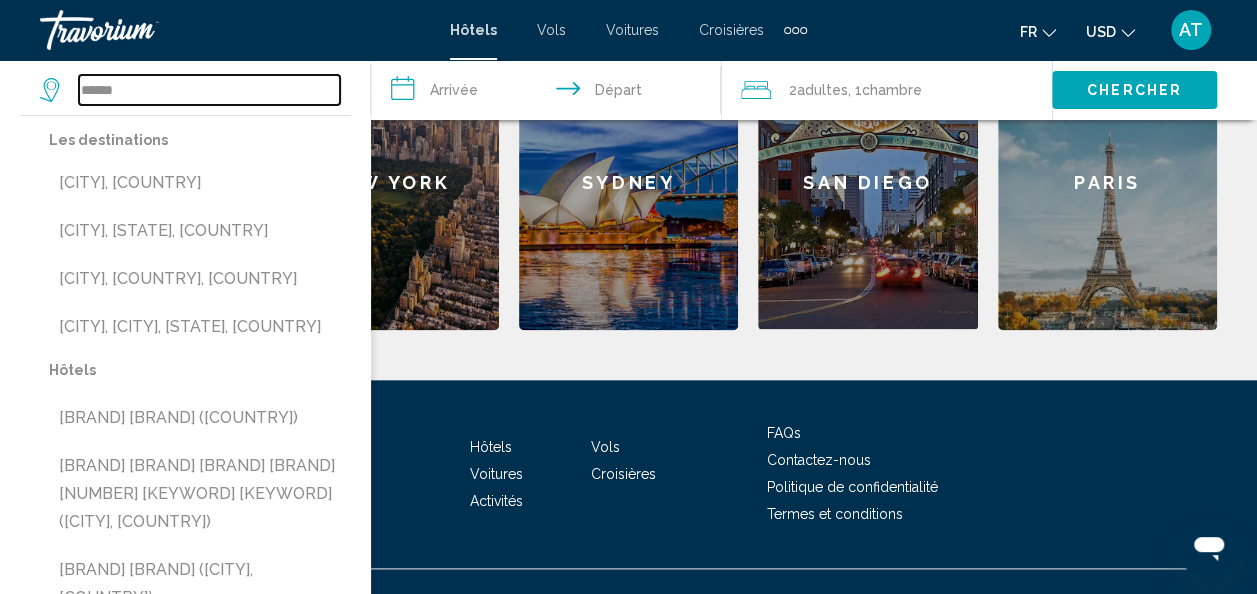 click on "******" at bounding box center (209, 90) 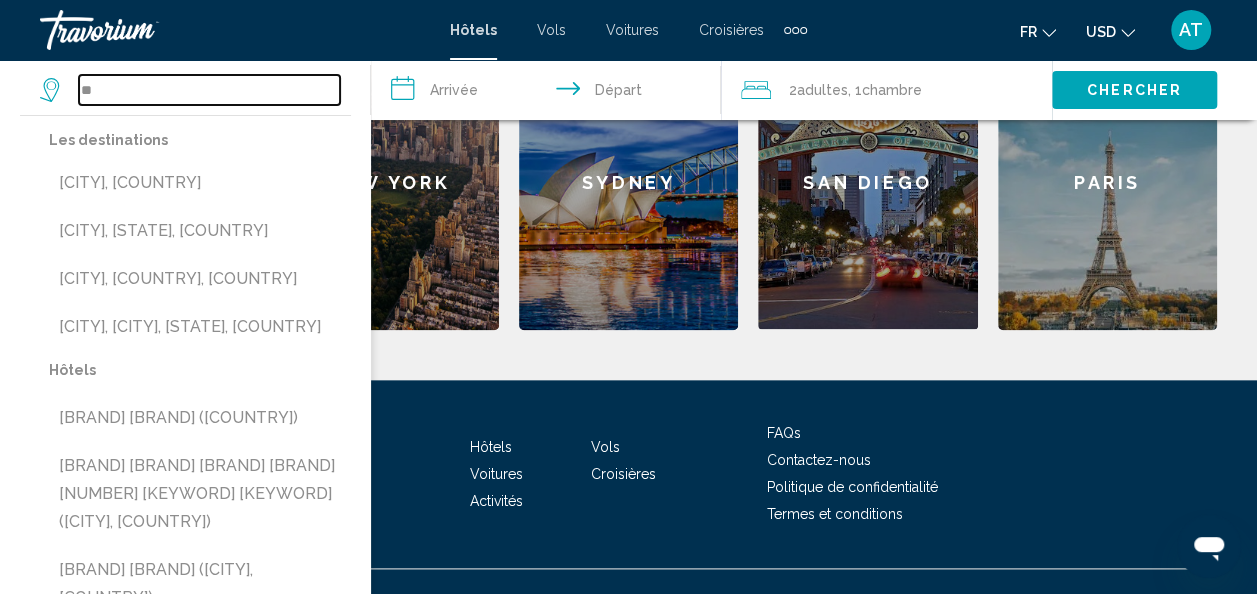 type on "*" 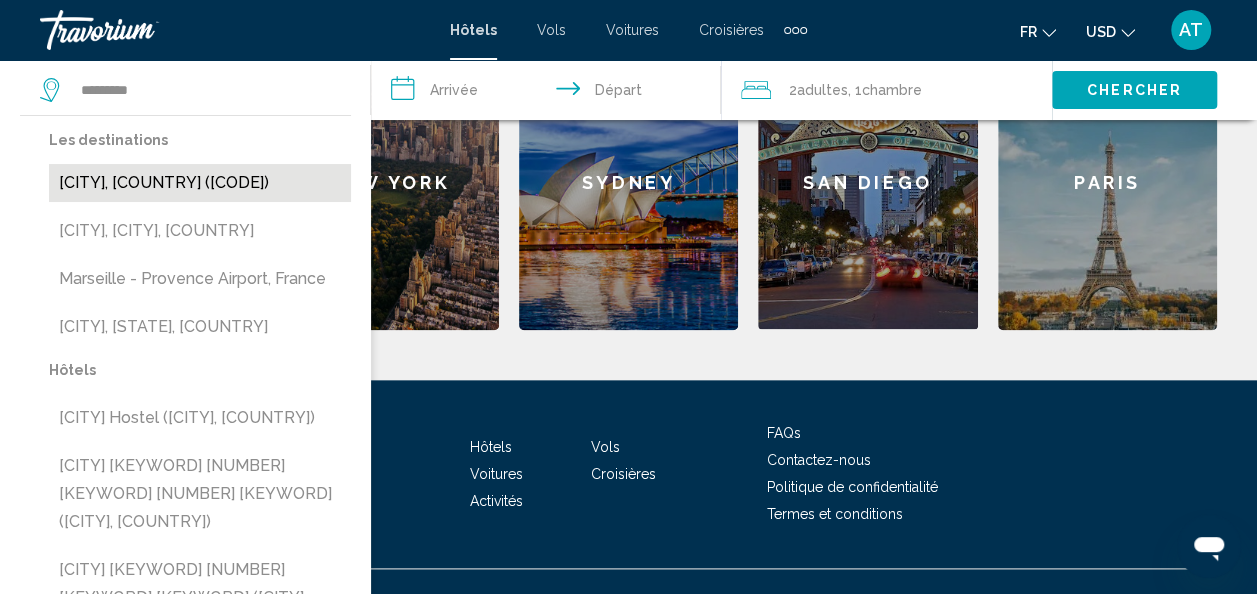 click on "[CITY], [COUNTRY] ([CODE])" at bounding box center [200, 183] 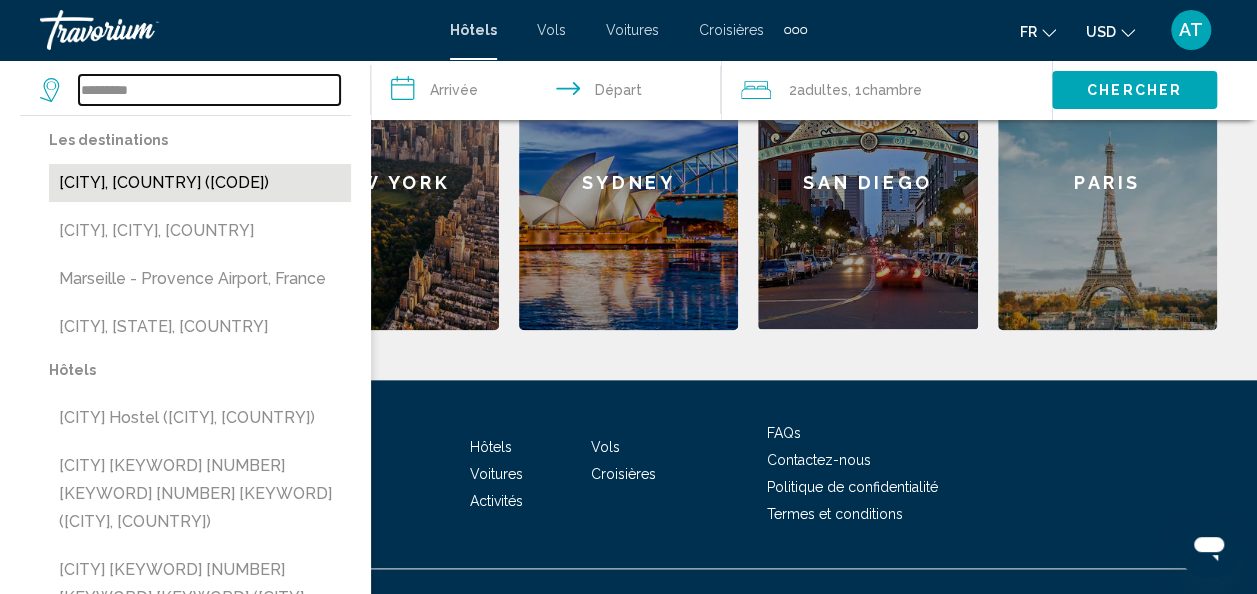 type on "**********" 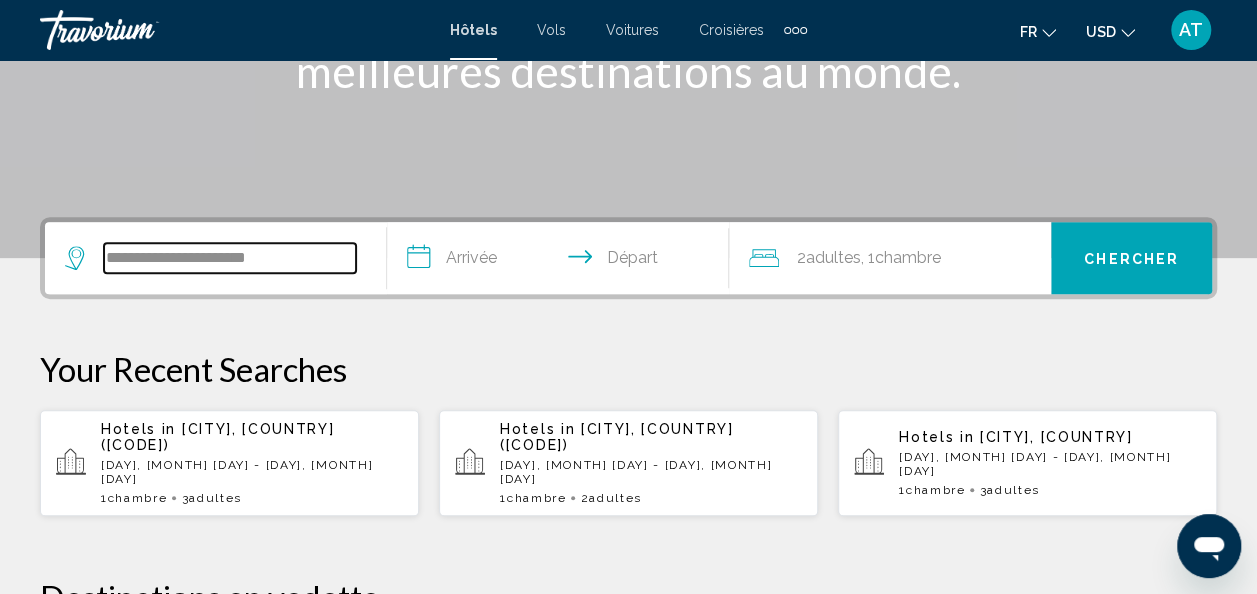 scroll, scrollTop: 335, scrollLeft: 0, axis: vertical 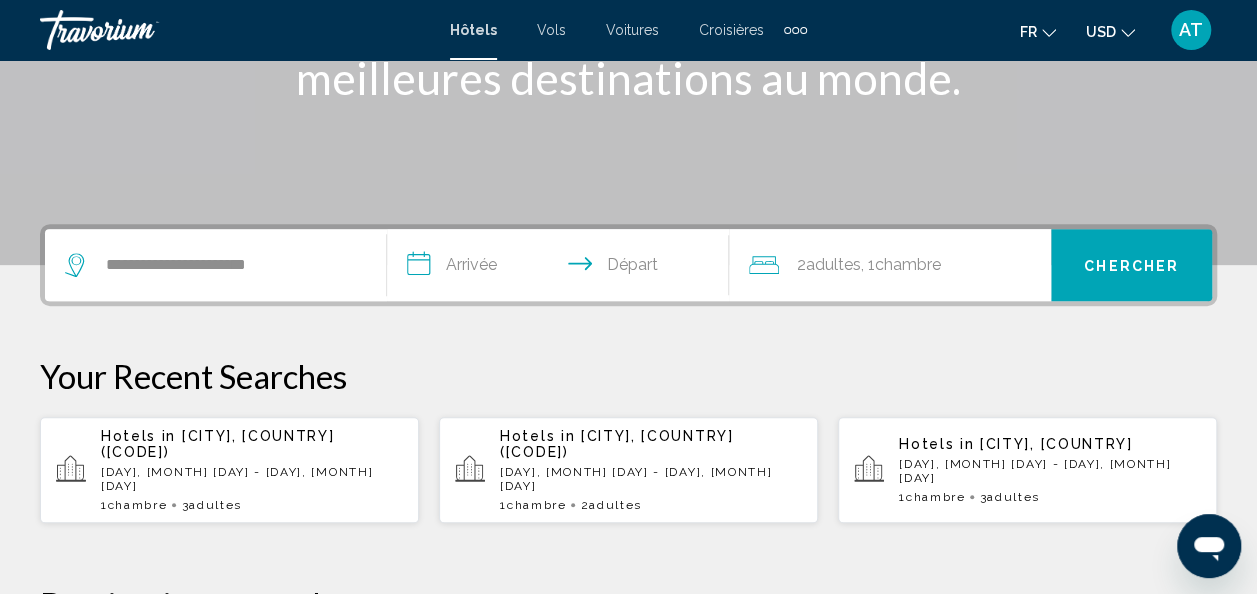 click on "**********" at bounding box center (562, 268) 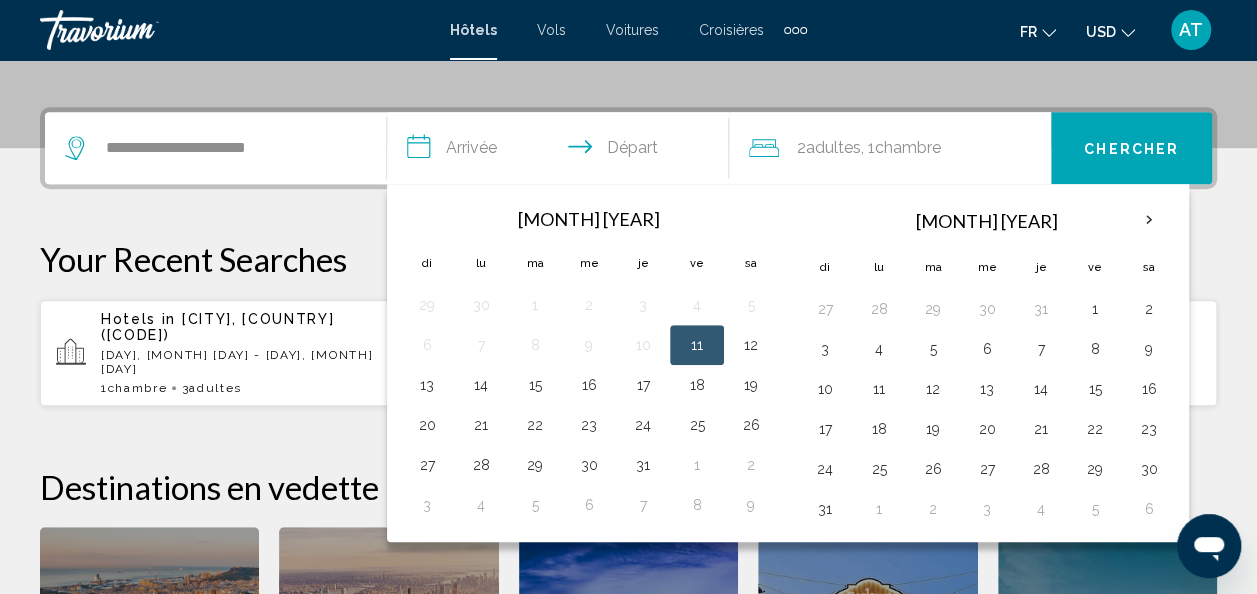 scroll, scrollTop: 494, scrollLeft: 0, axis: vertical 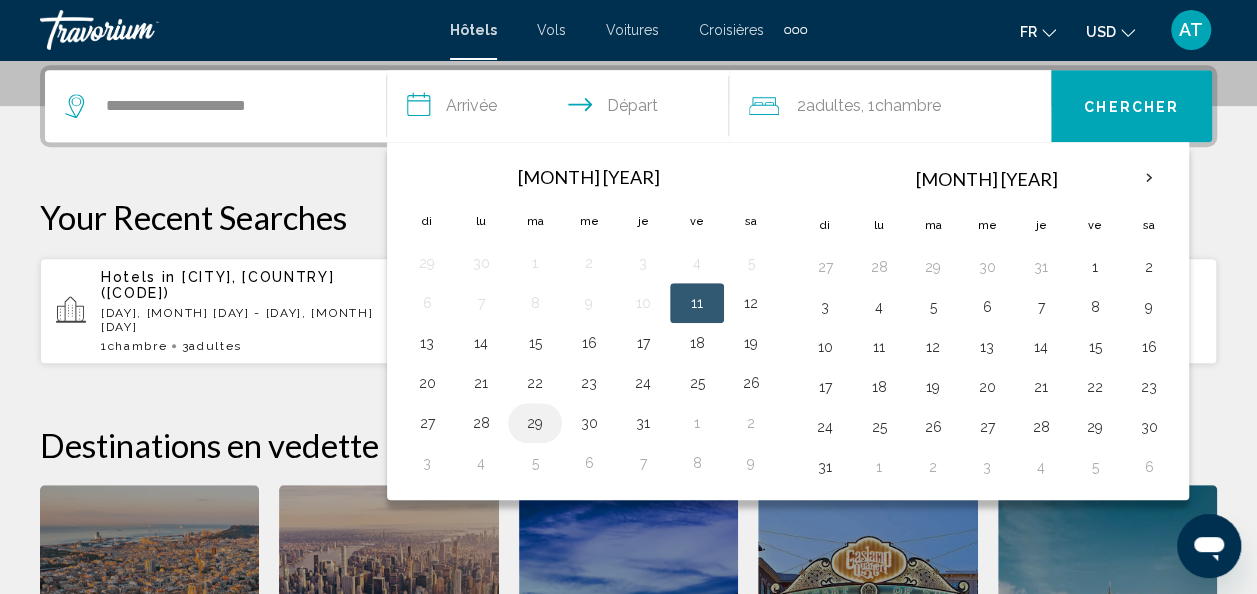 click on "29" at bounding box center [535, 423] 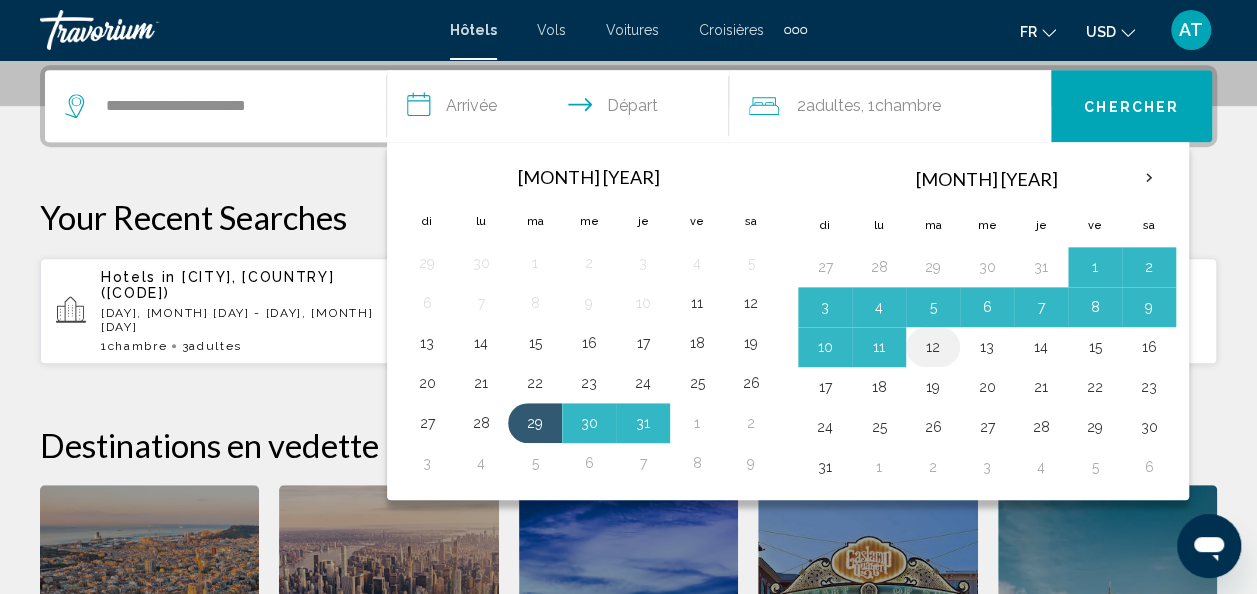 click on "12" at bounding box center [933, 347] 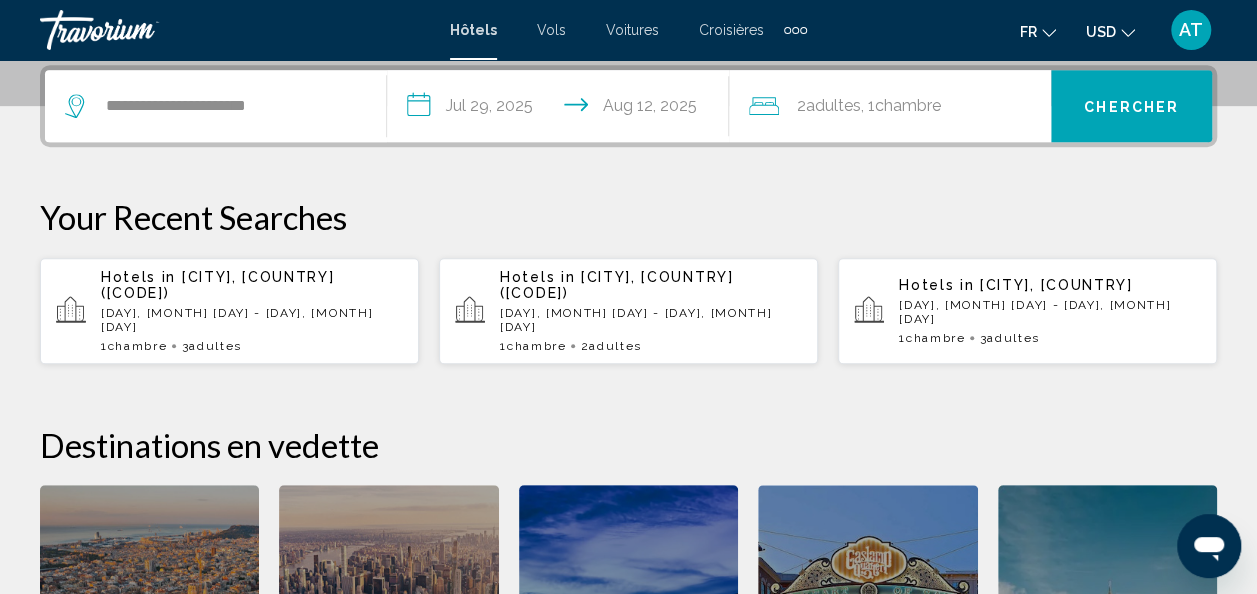 click on "Chambre" 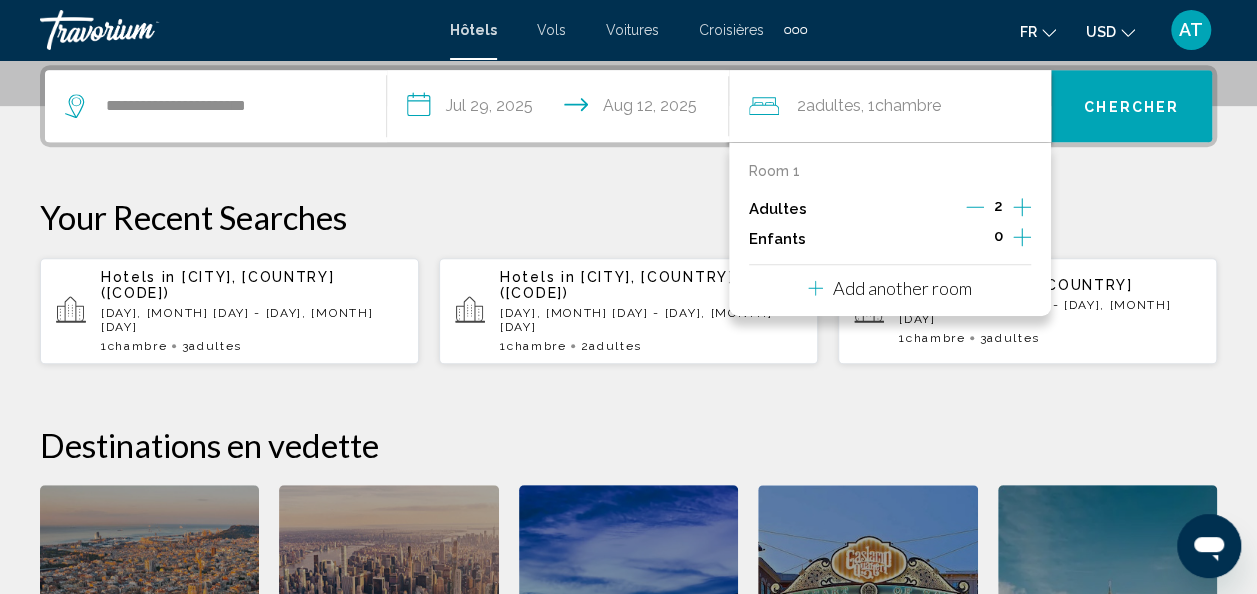 click 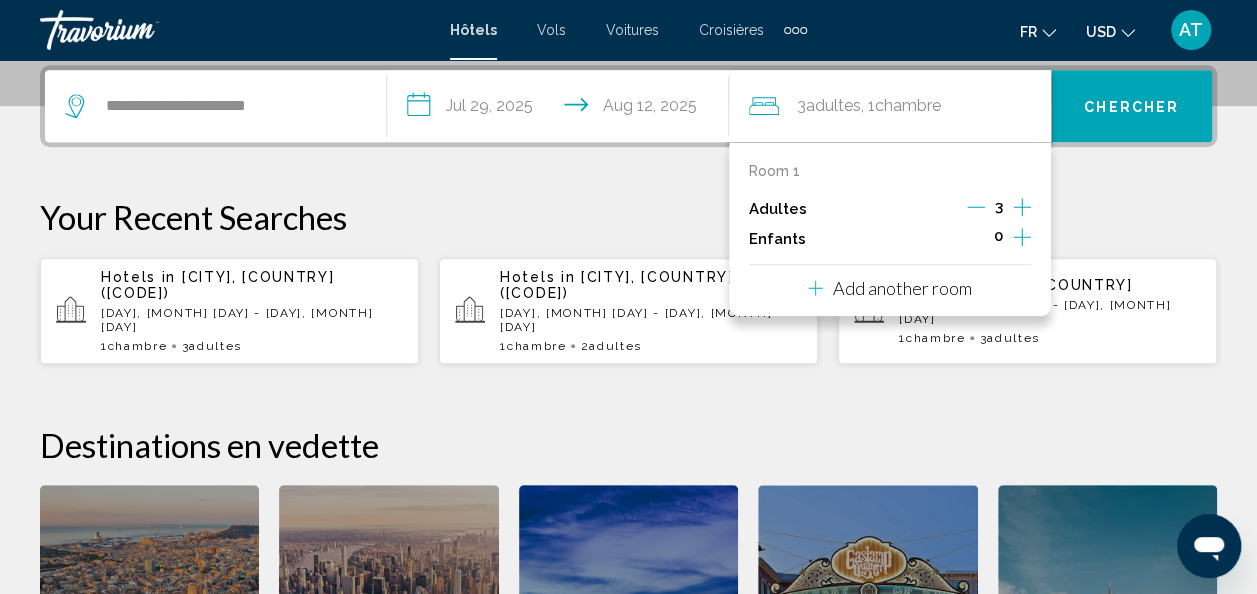 click on "**********" at bounding box center [628, 422] 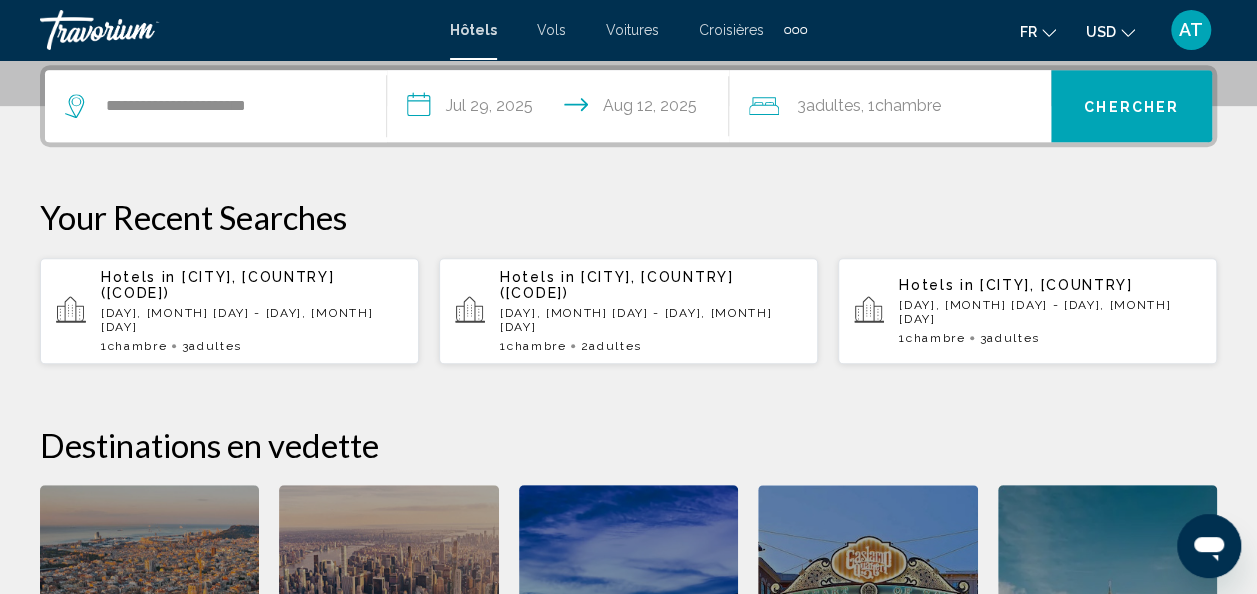 click on "Chercher" at bounding box center [1131, 105] 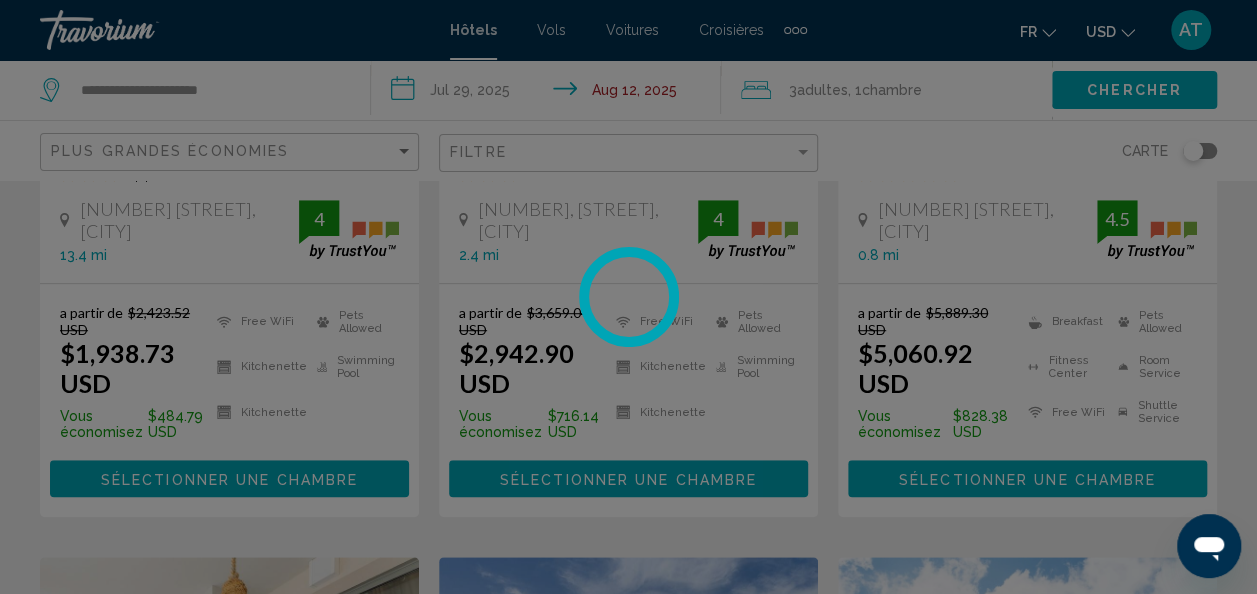 scroll, scrollTop: 0, scrollLeft: 0, axis: both 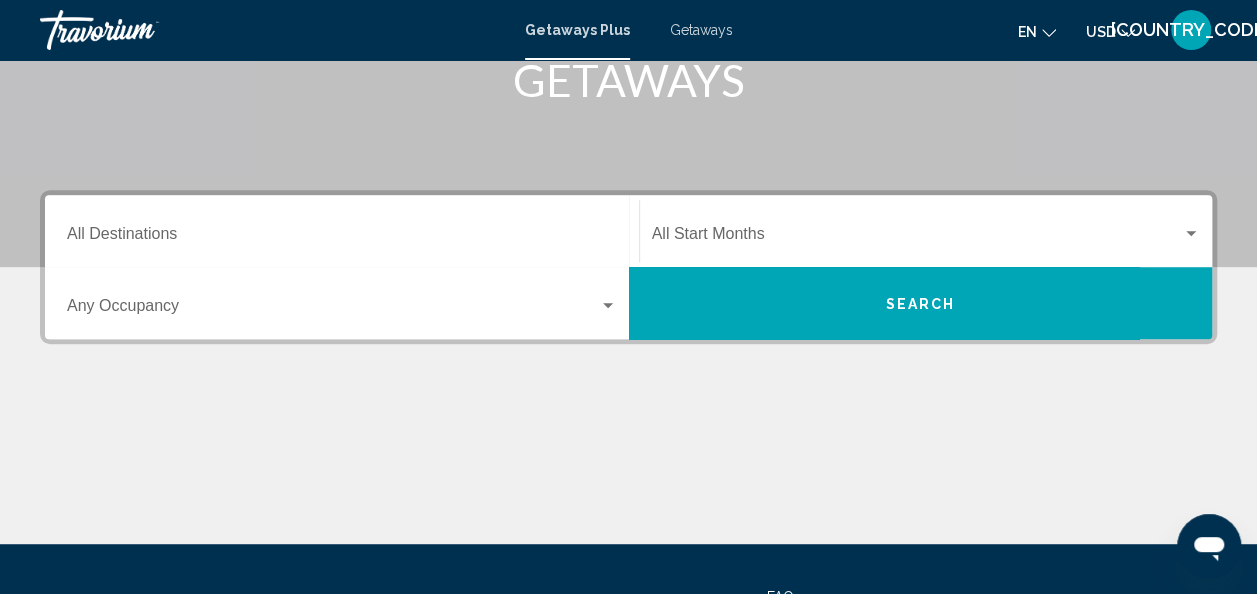 click on "Destination All Destinations" at bounding box center (342, 238) 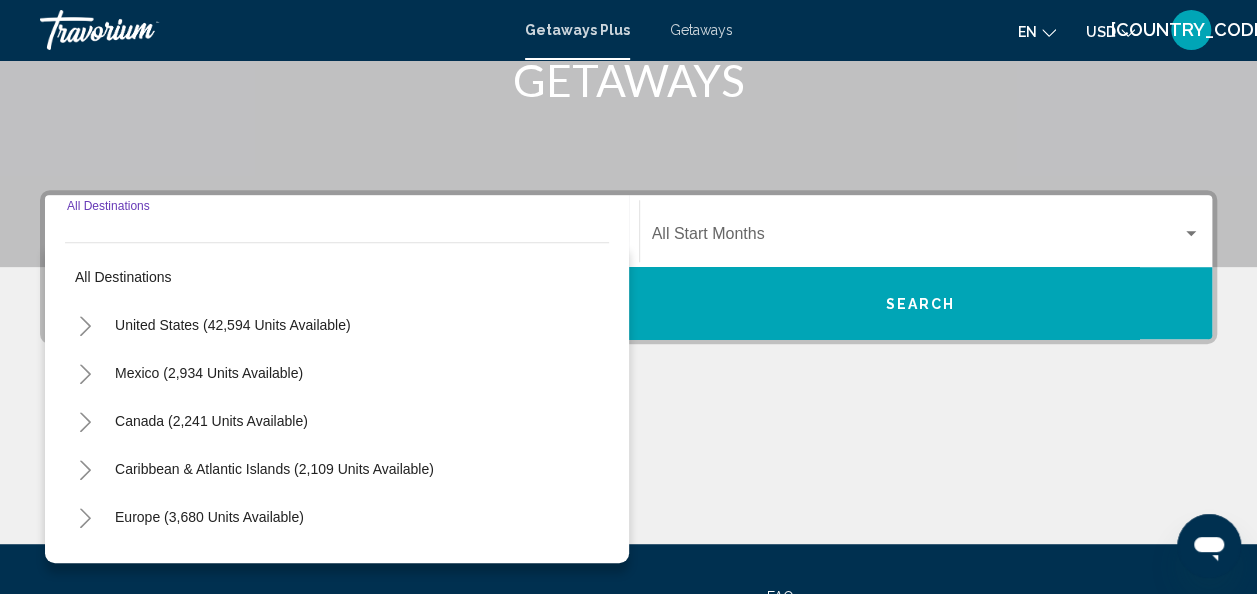 scroll, scrollTop: 458, scrollLeft: 0, axis: vertical 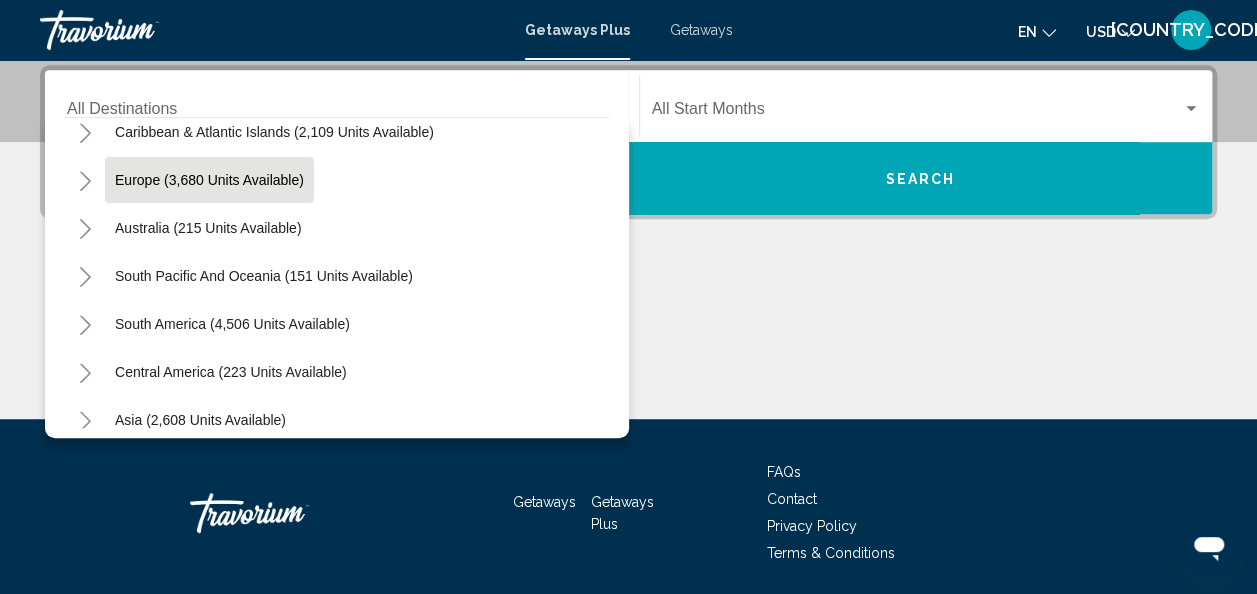 click on "Europe (3,680 units available)" at bounding box center (208, 228) 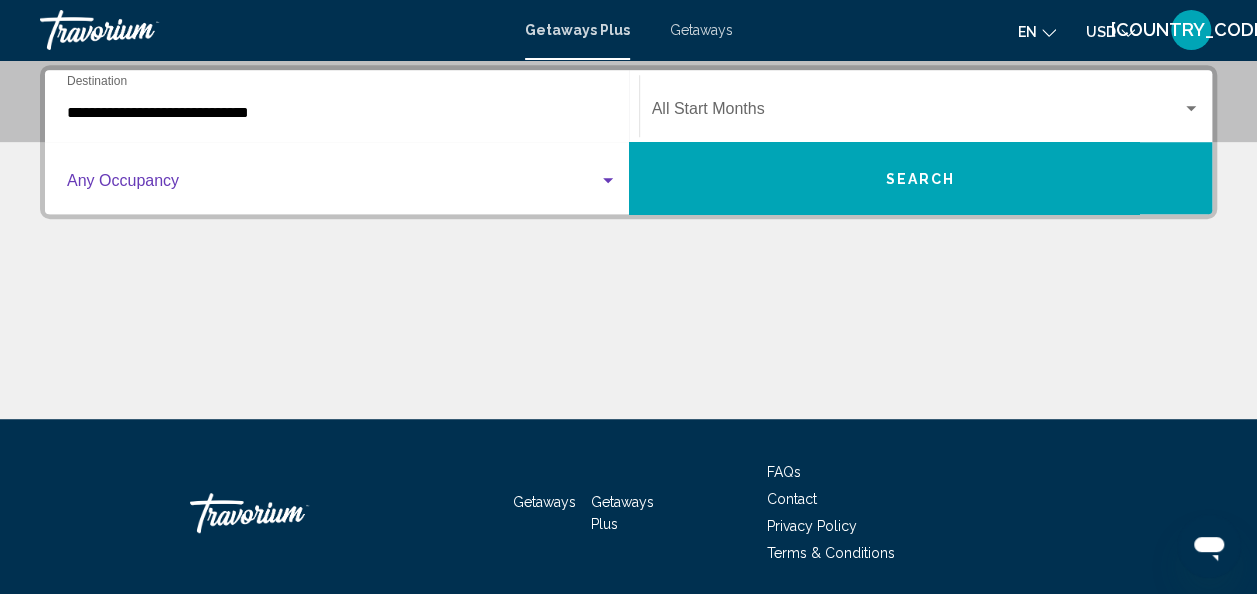 click at bounding box center [333, 185] 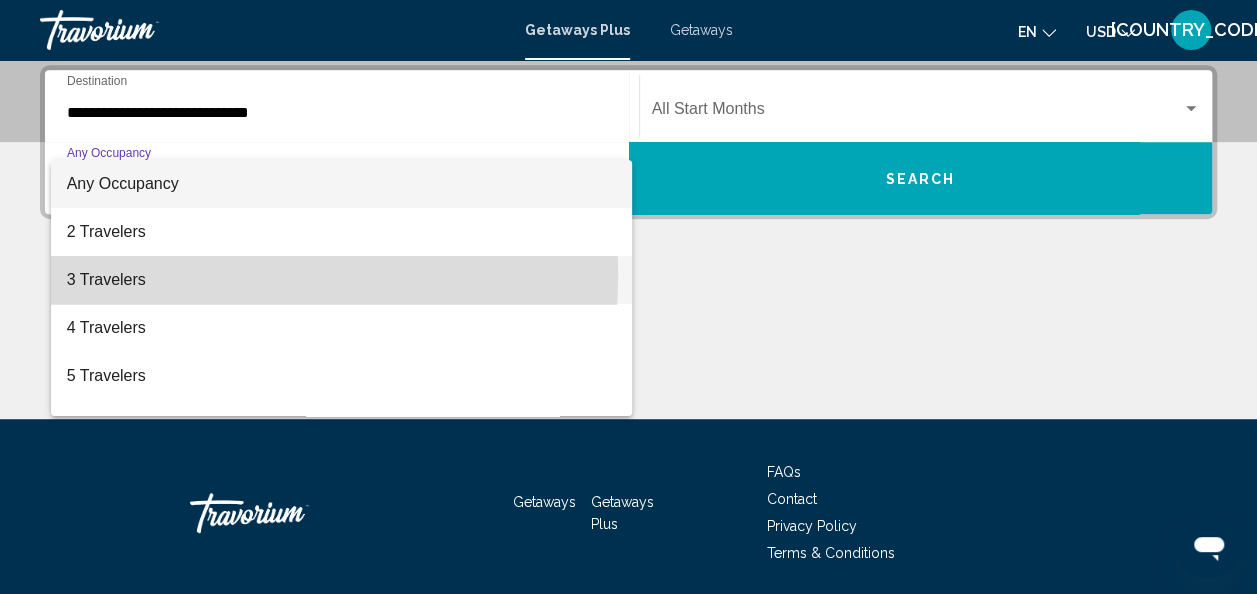 click on "3 Travelers" at bounding box center (342, 280) 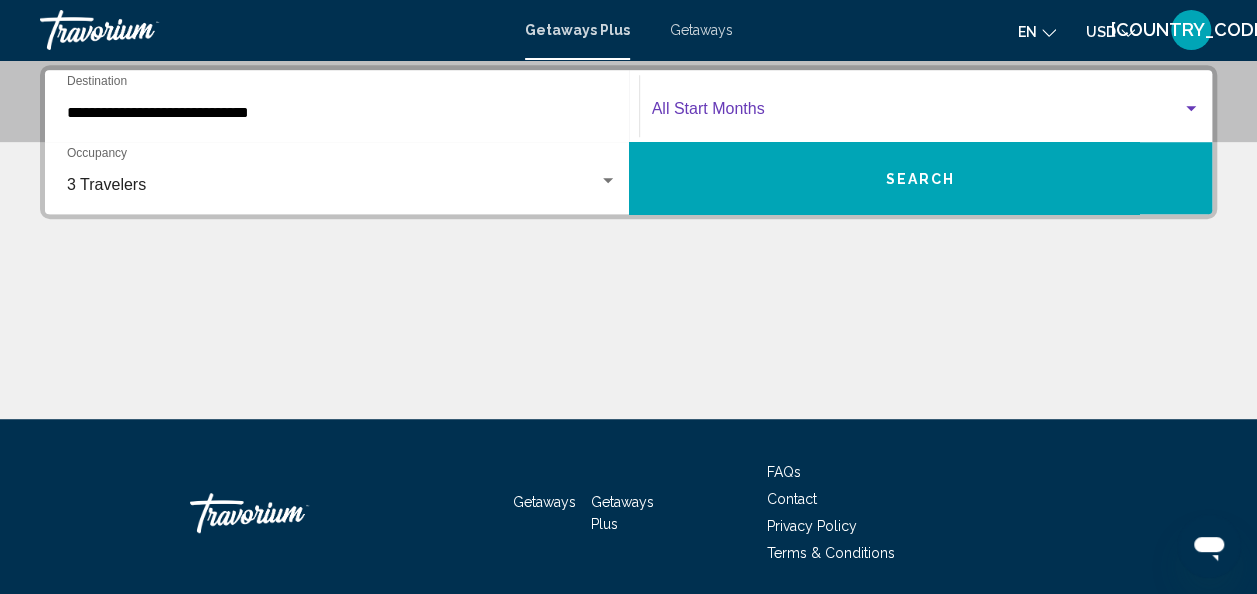 click at bounding box center (917, 113) 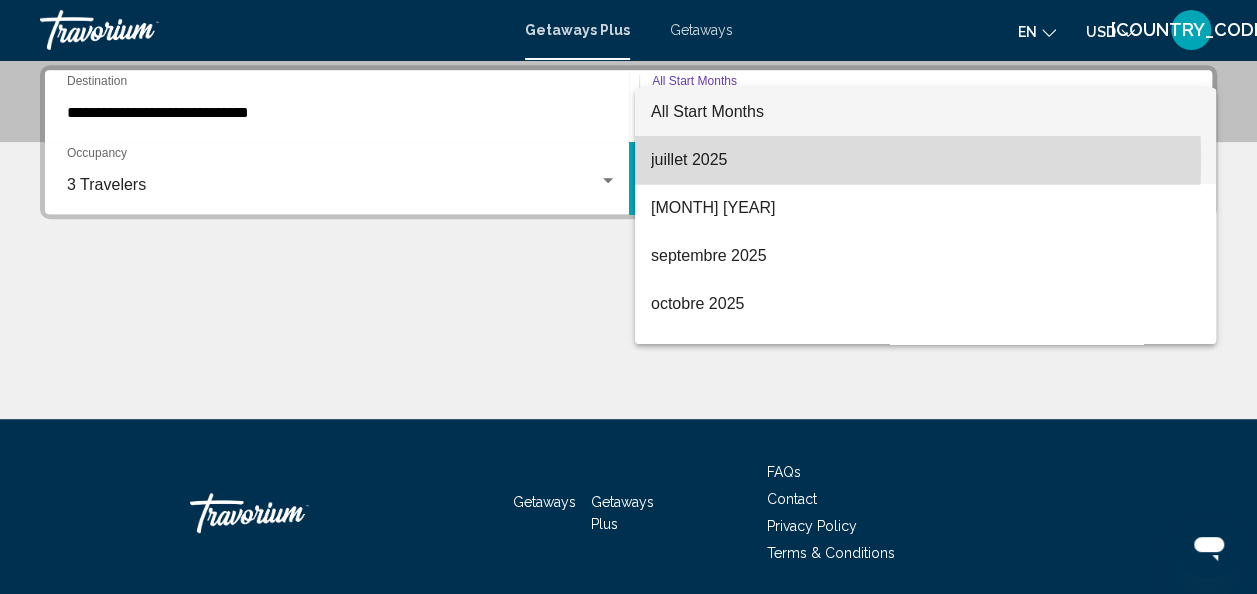 click on "juillet 2025" at bounding box center (925, 160) 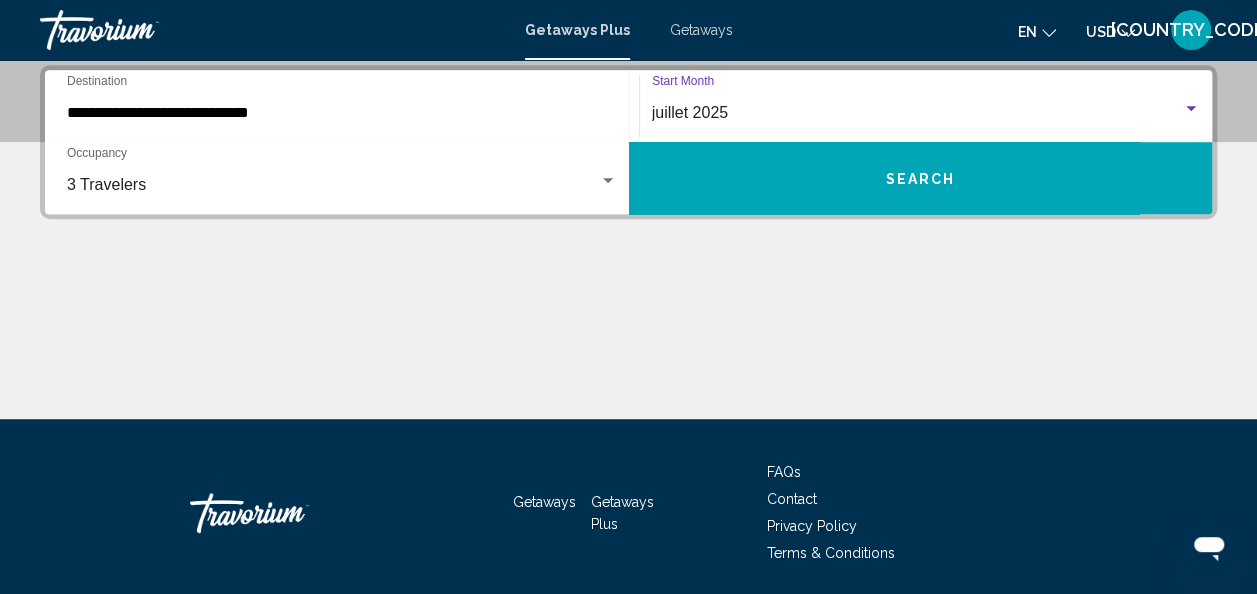 click on "Search" at bounding box center (920, 179) 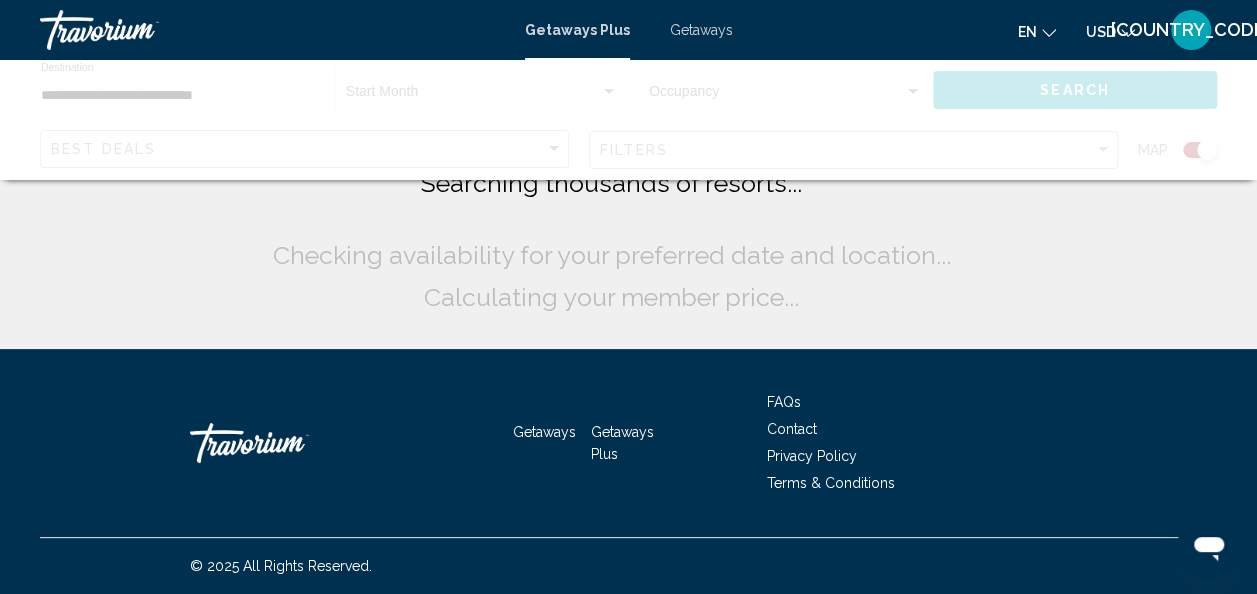 scroll, scrollTop: 0, scrollLeft: 0, axis: both 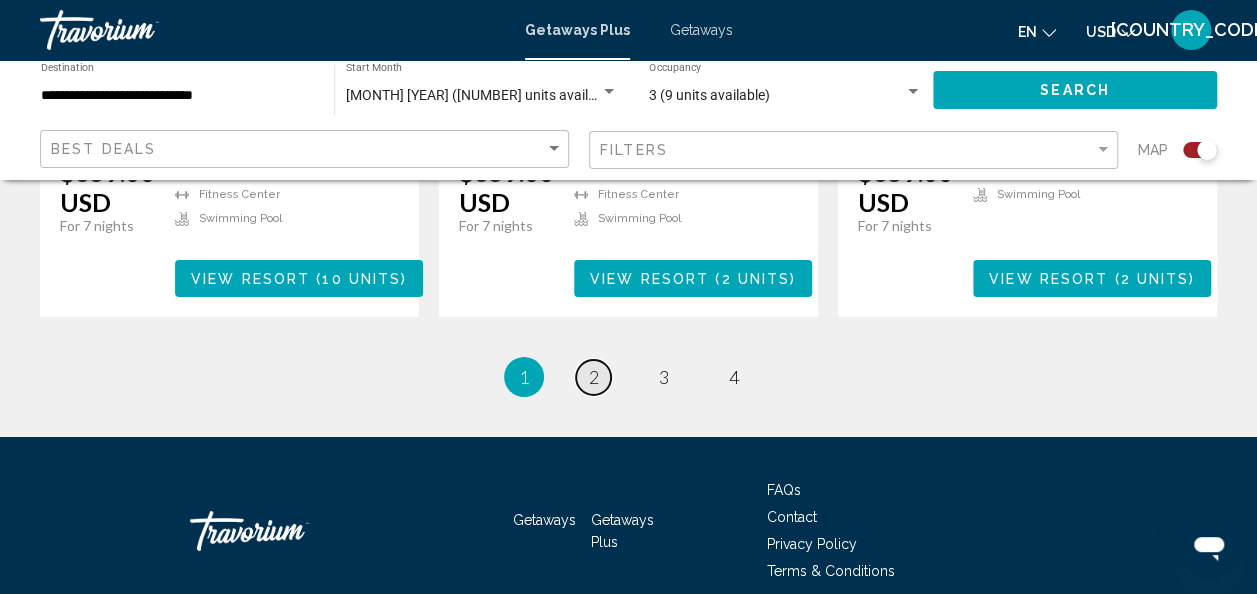 click on "2" at bounding box center [594, 377] 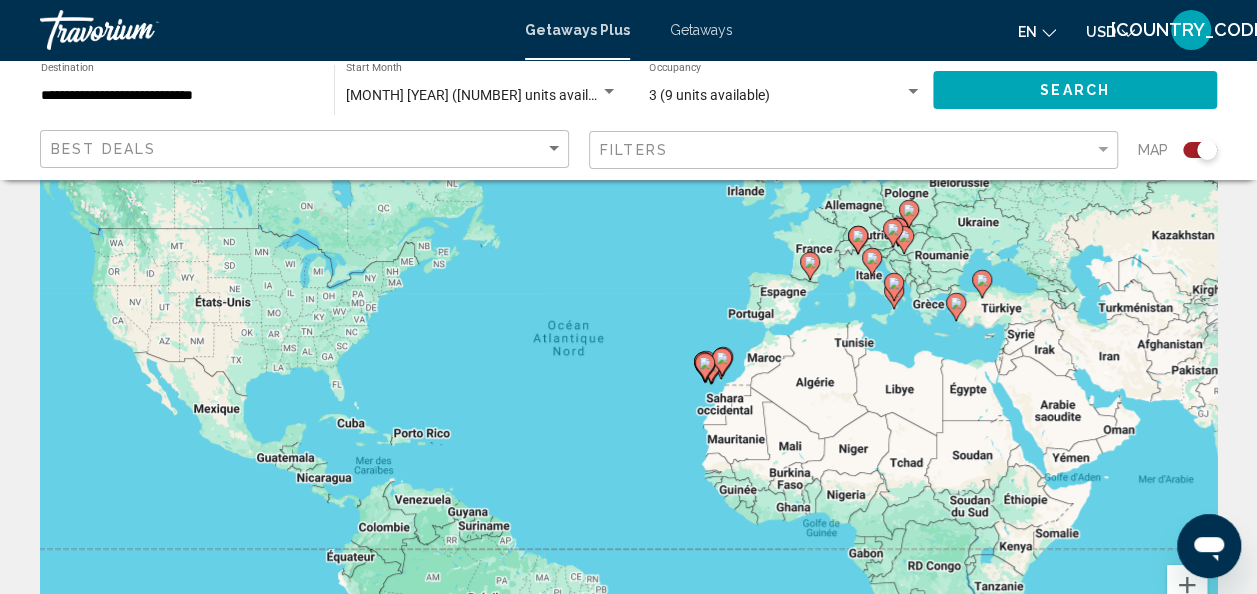 scroll, scrollTop: 0, scrollLeft: 0, axis: both 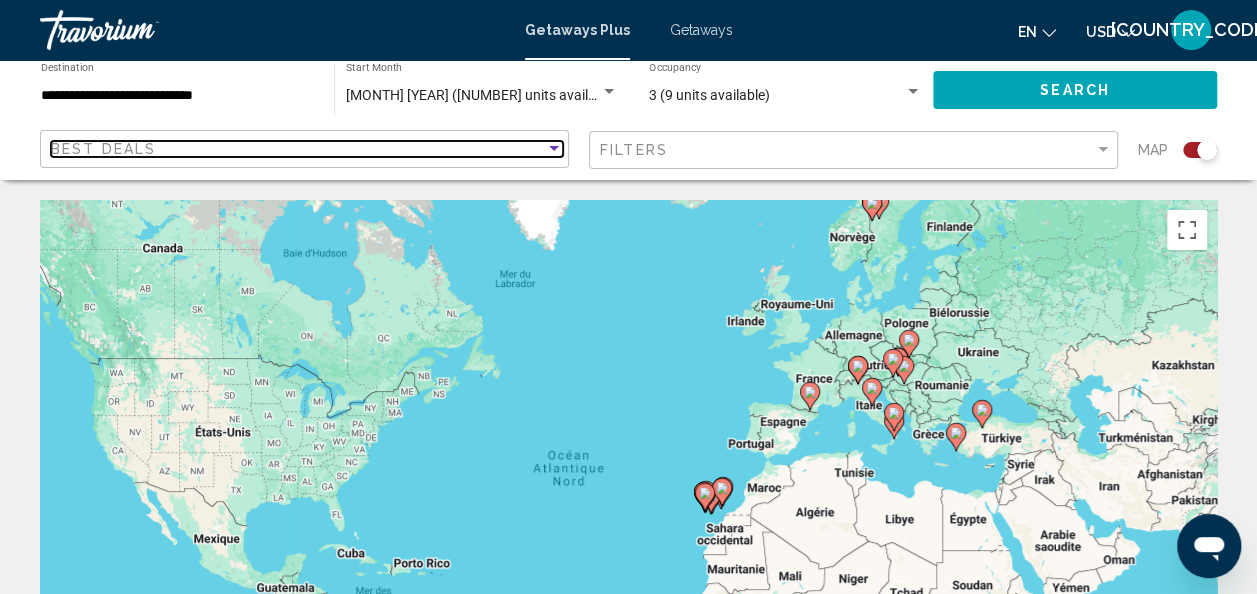 click at bounding box center (554, 149) 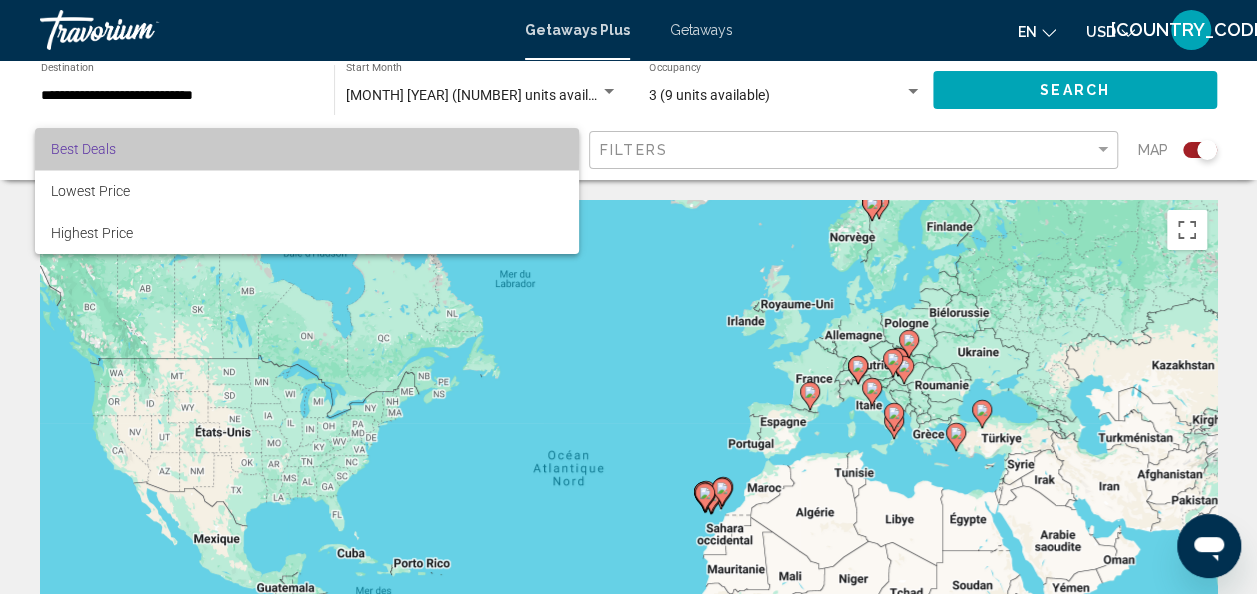 click on "Best Deals" at bounding box center [83, 149] 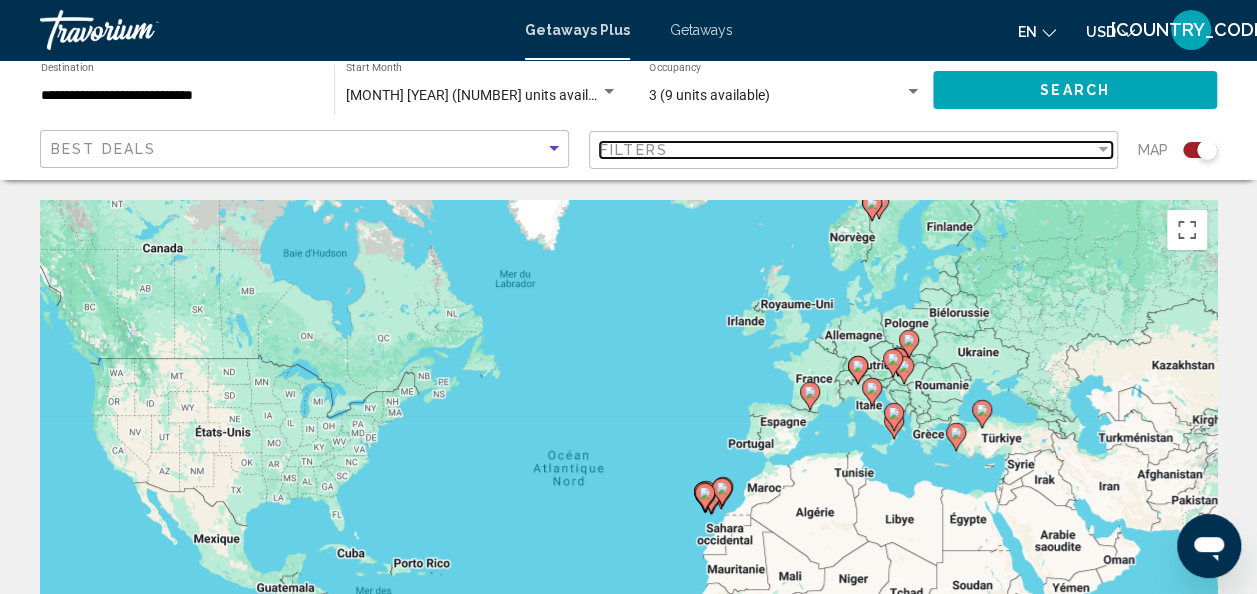 click on "Filters" at bounding box center (847, 150) 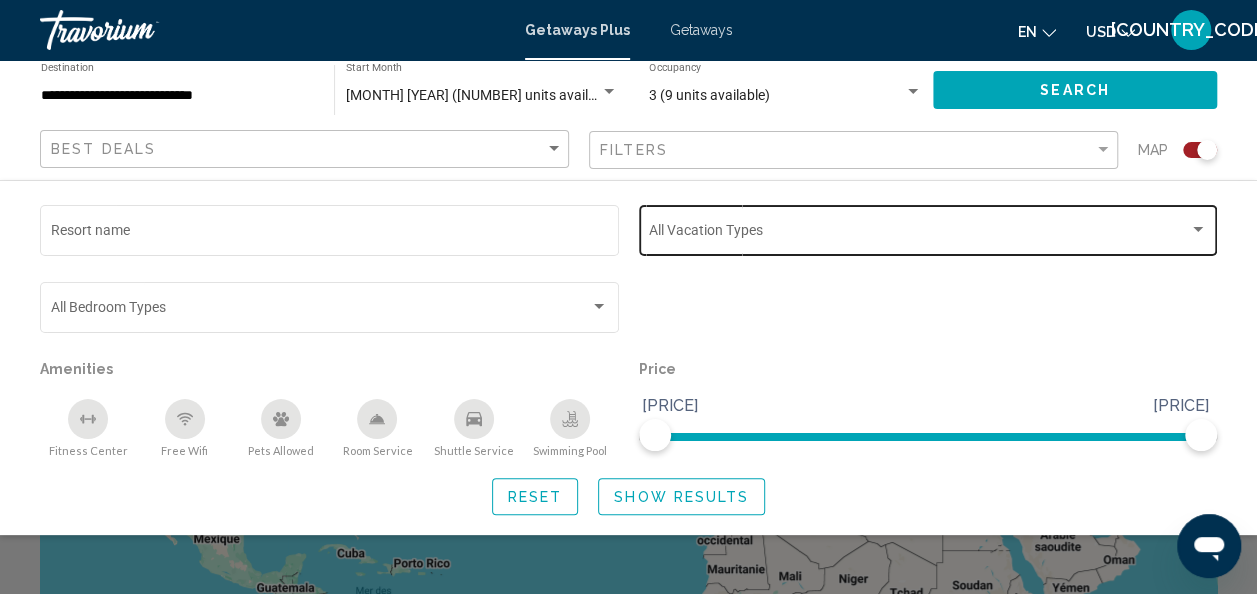 click on "Vacation Types All Vacation Types" 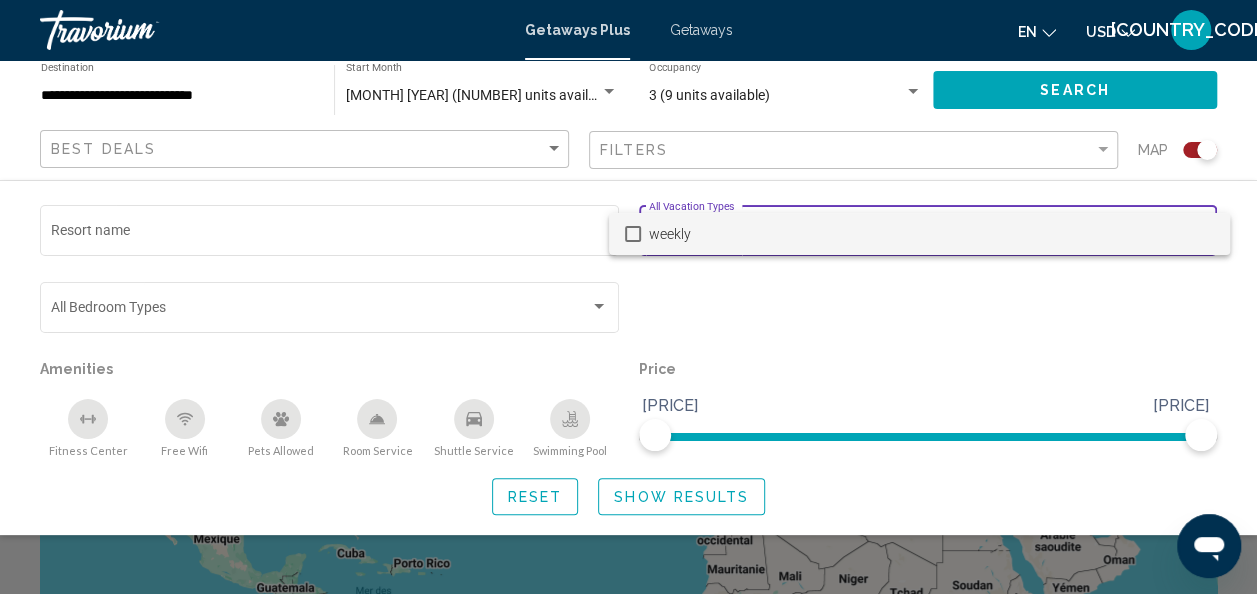click at bounding box center (628, 297) 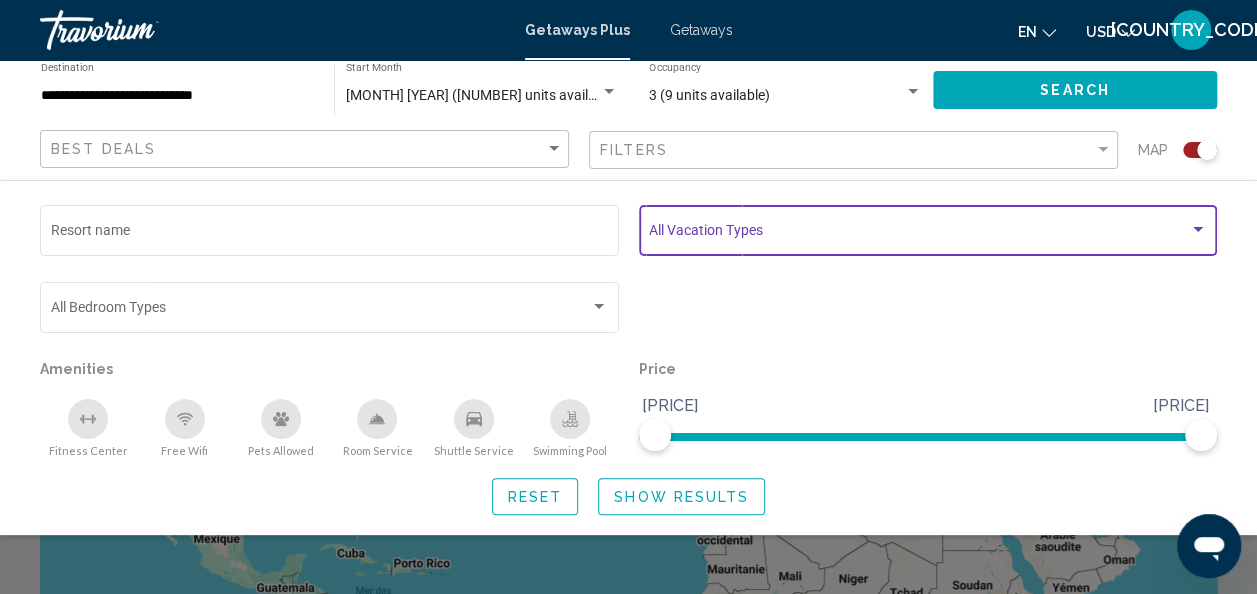 click at bounding box center [1198, 230] 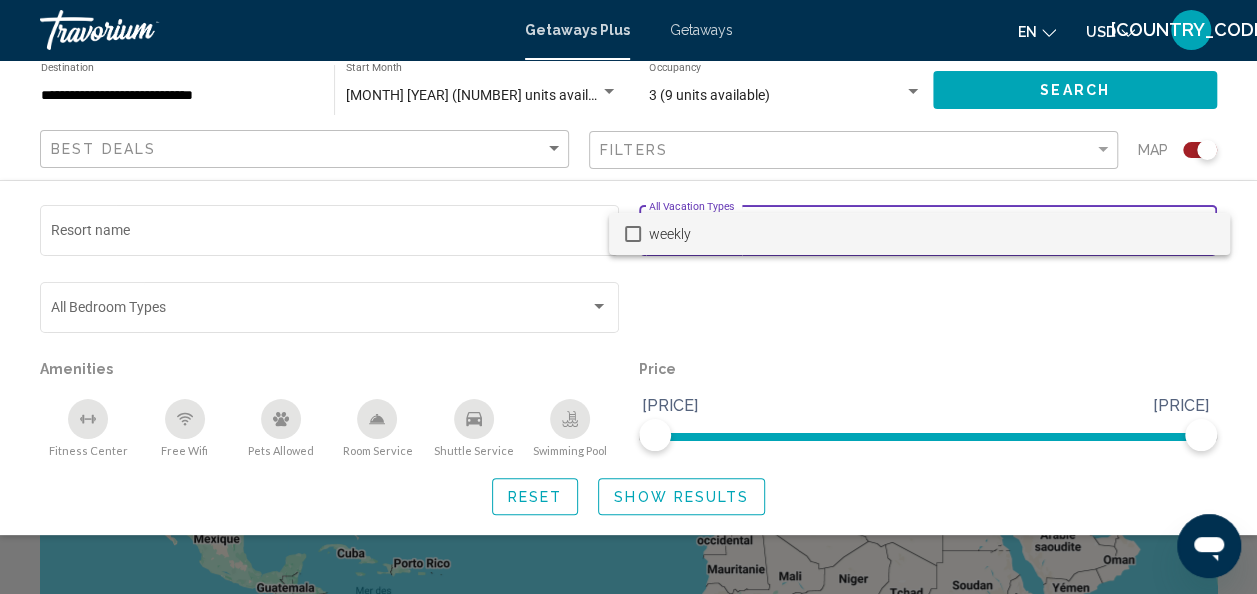 click on "weekly" at bounding box center [931, 234] 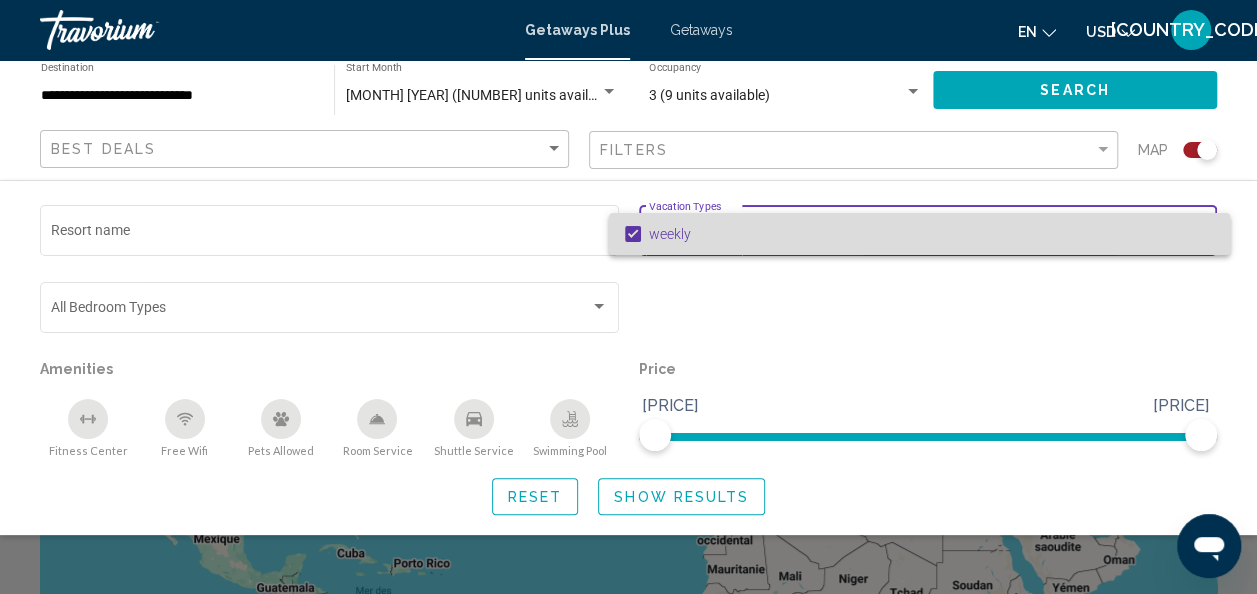click on "weekly" at bounding box center (931, 234) 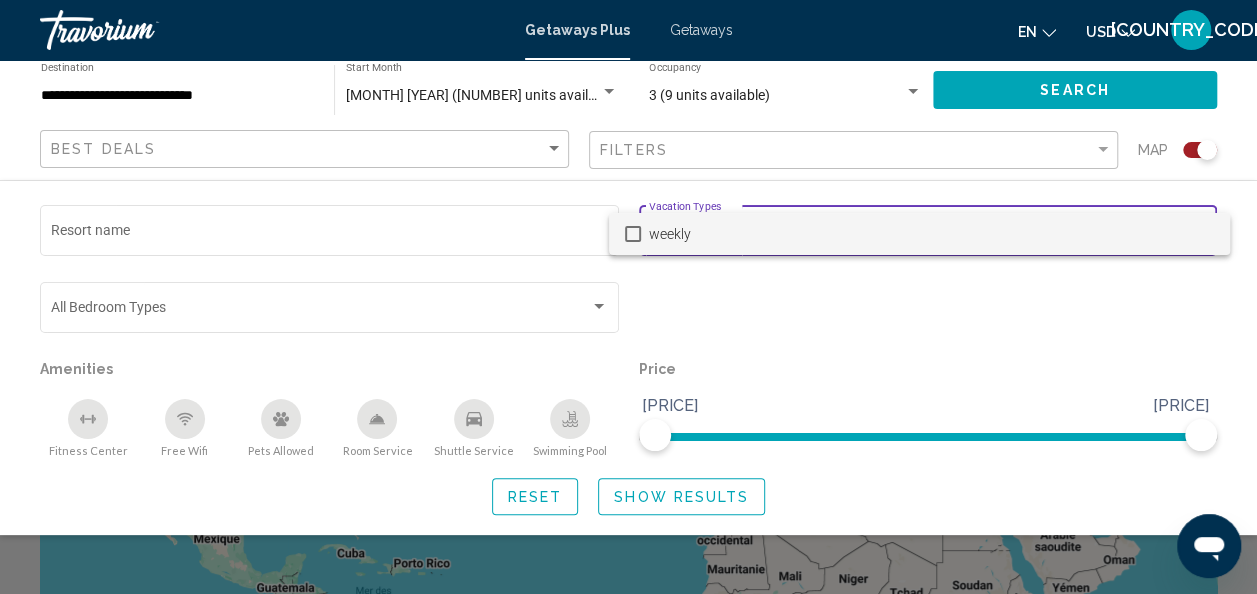 click at bounding box center [628, 297] 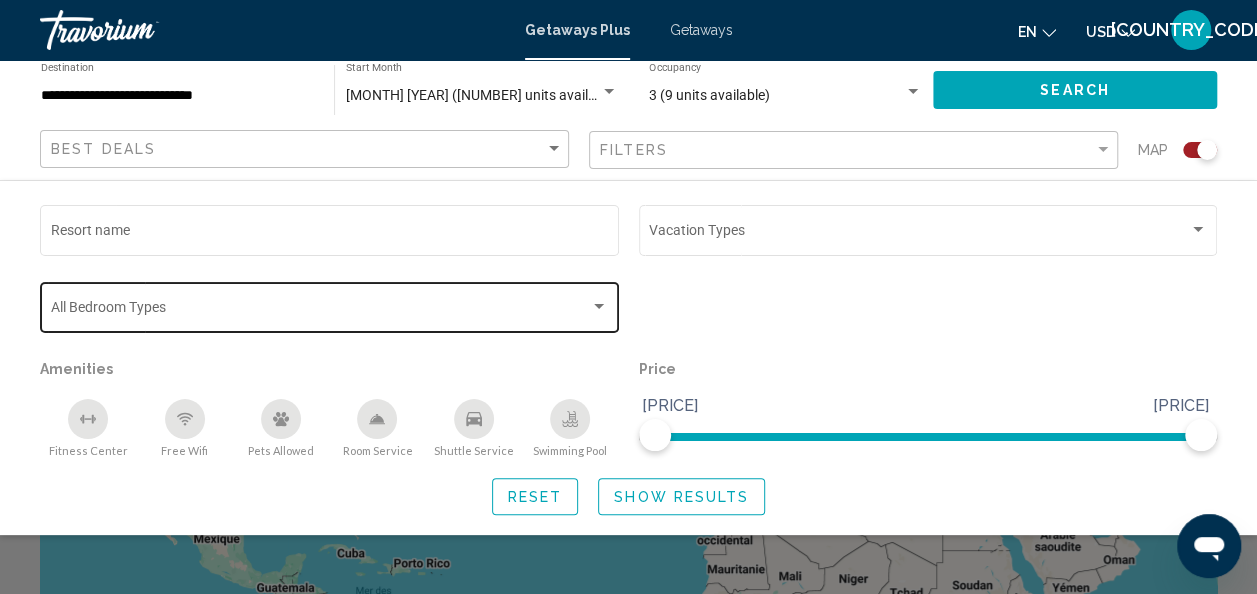 click on "Bedroom Types All Bedroom Types" 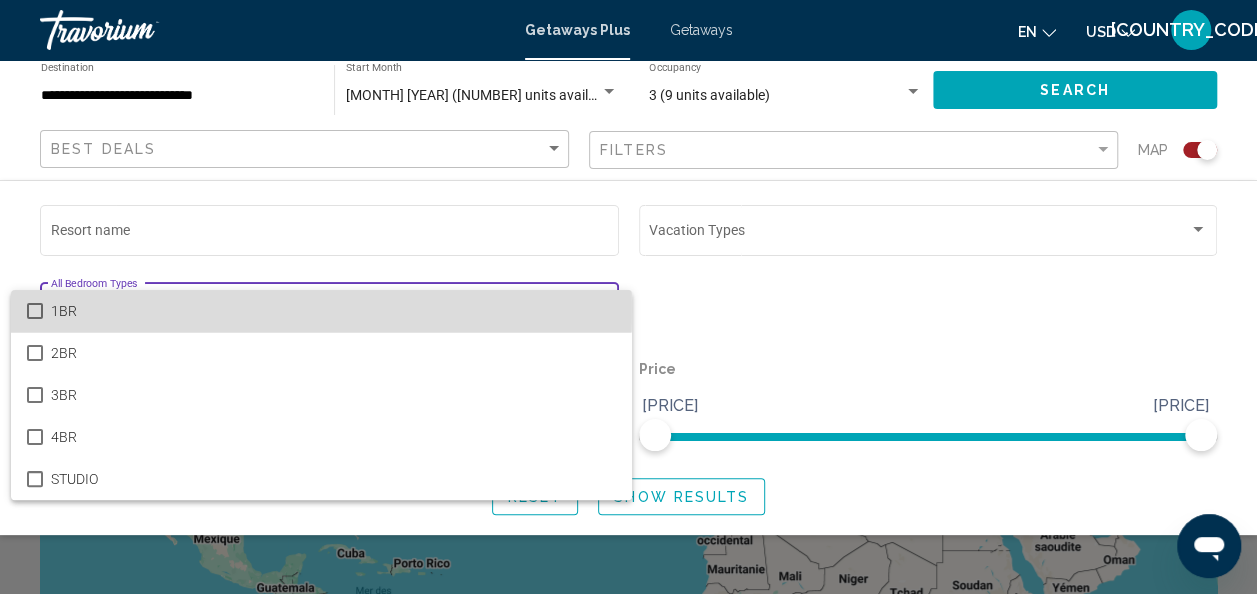 click at bounding box center [35, 311] 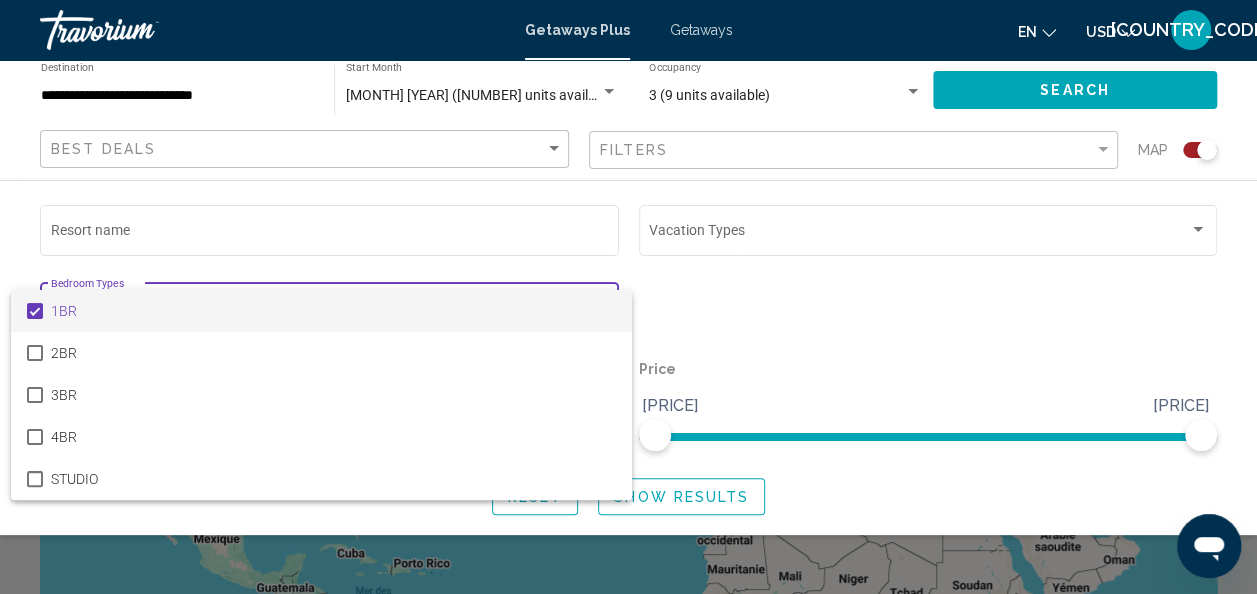 click at bounding box center (628, 297) 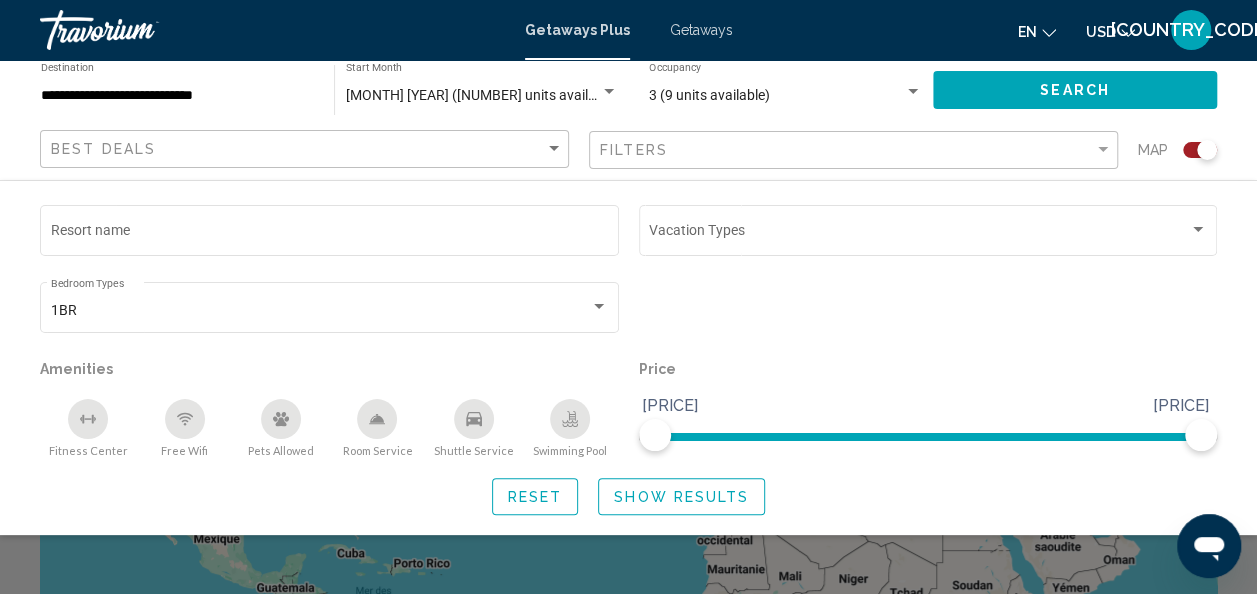 click 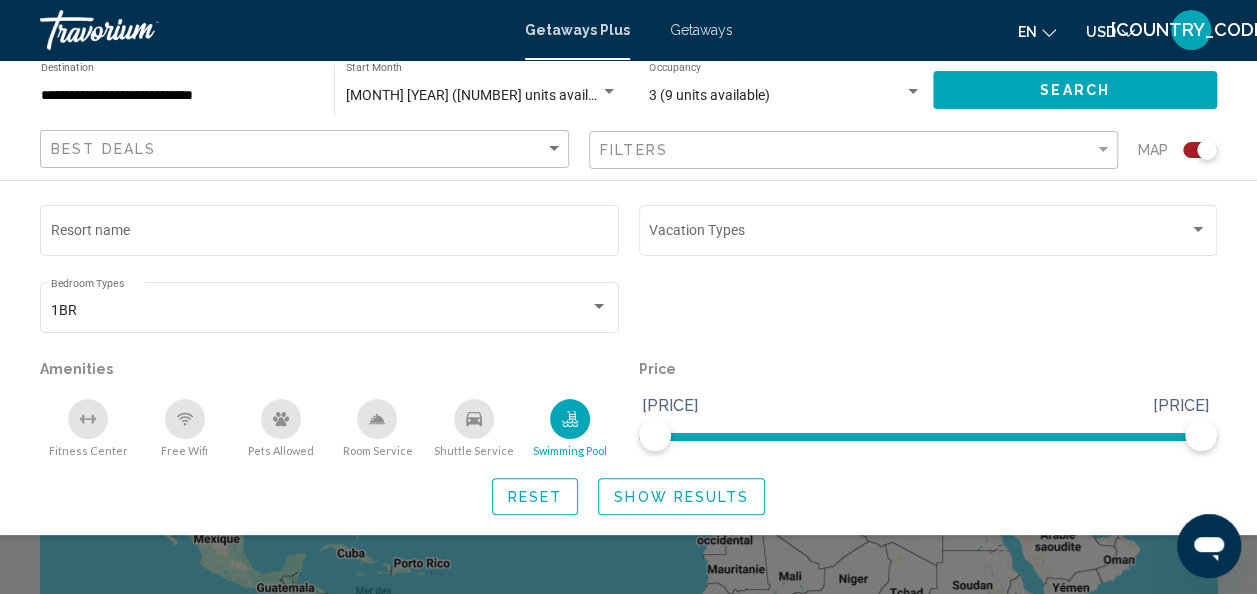 click 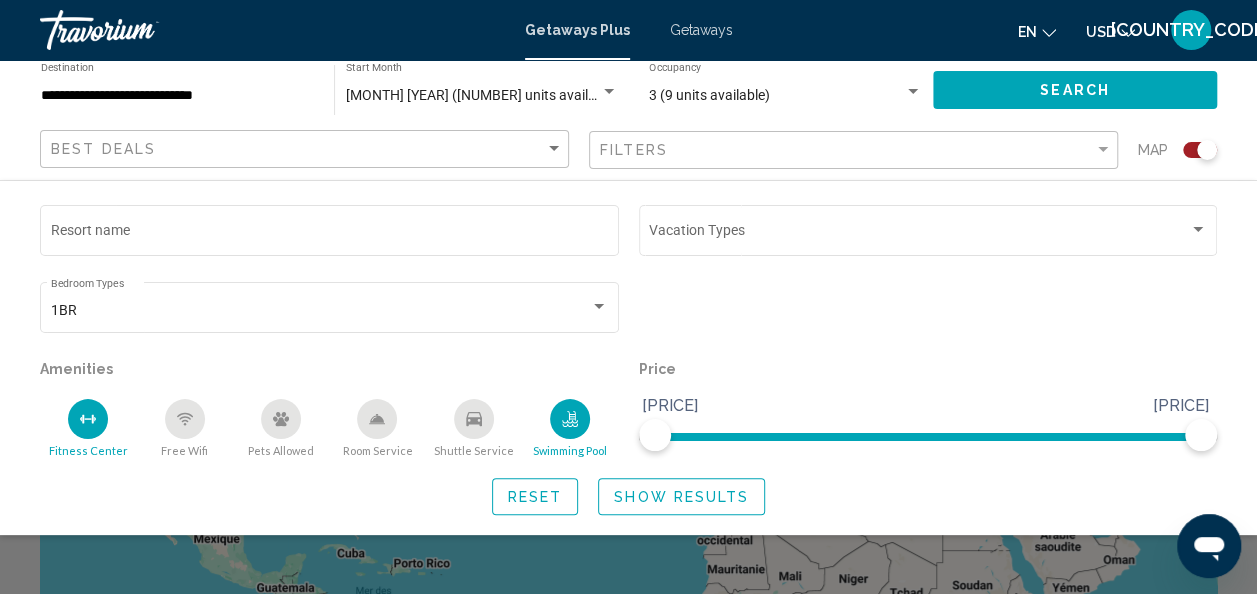 click on "Show Results" 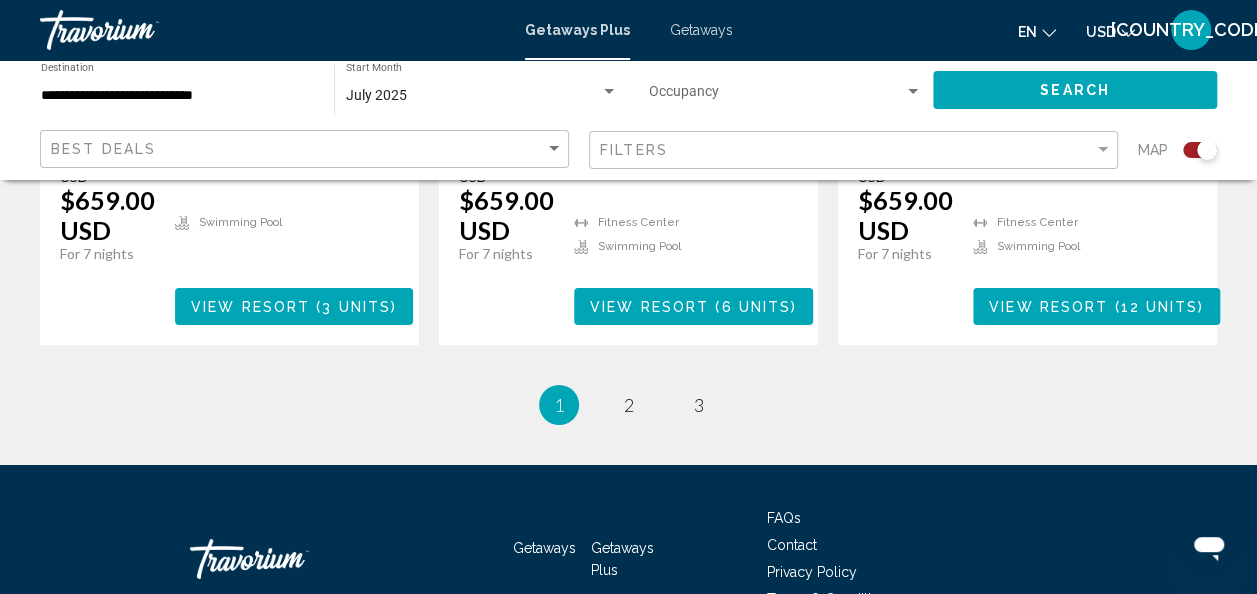 scroll, scrollTop: 3387, scrollLeft: 0, axis: vertical 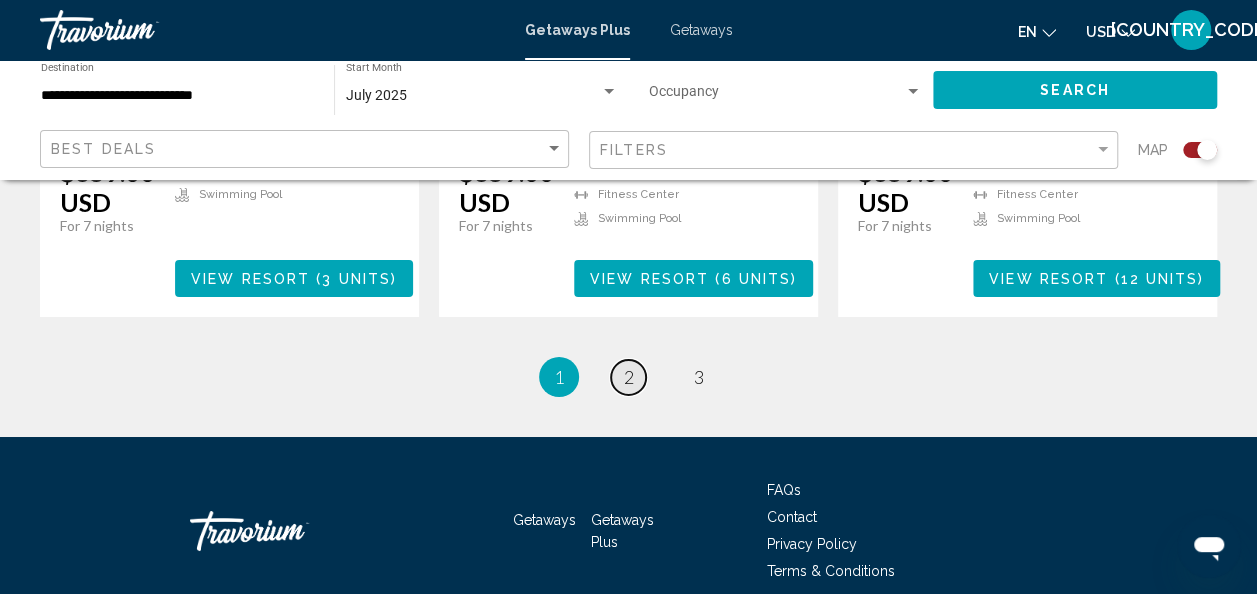 click on "2" at bounding box center [629, 377] 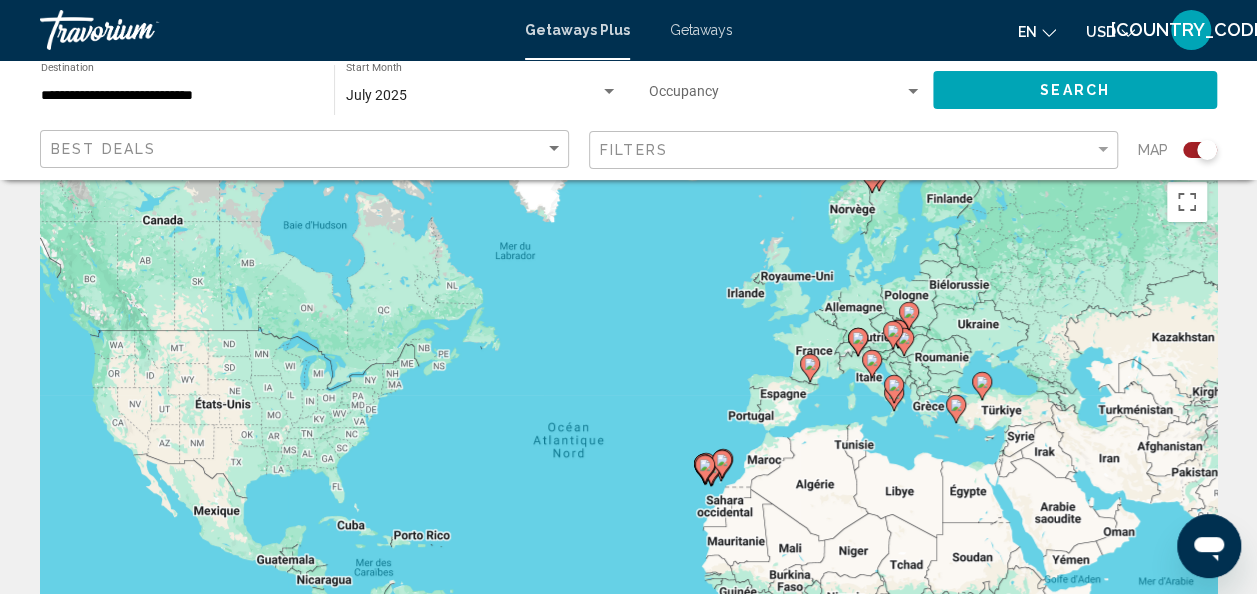 scroll, scrollTop: 0, scrollLeft: 0, axis: both 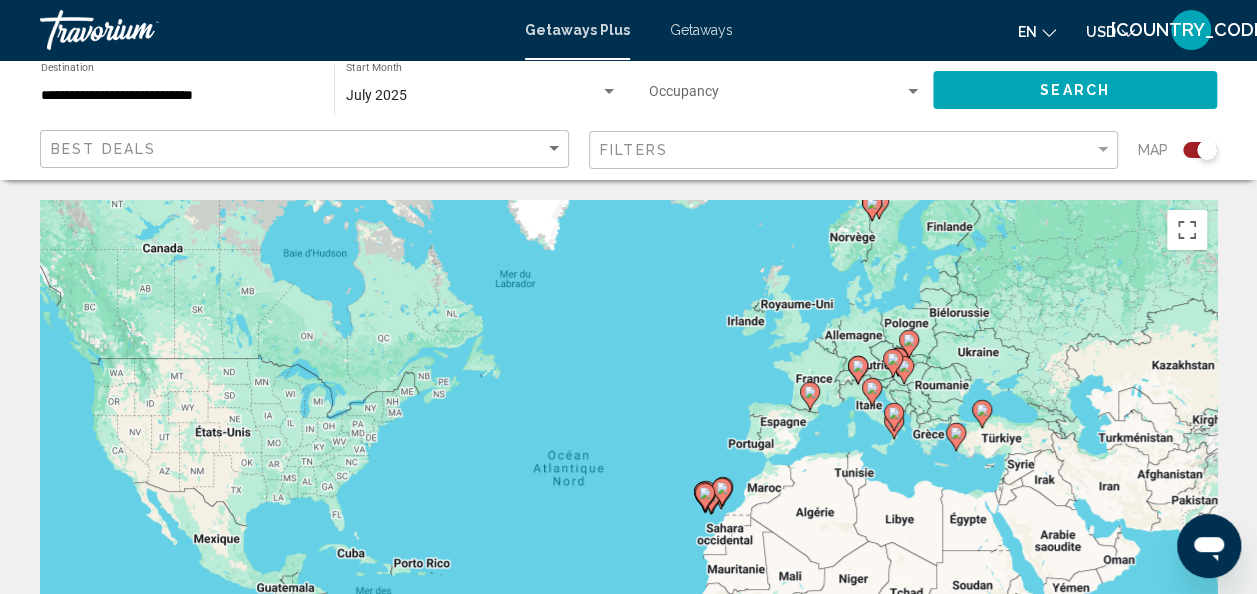 click on "Getaways" at bounding box center (701, 30) 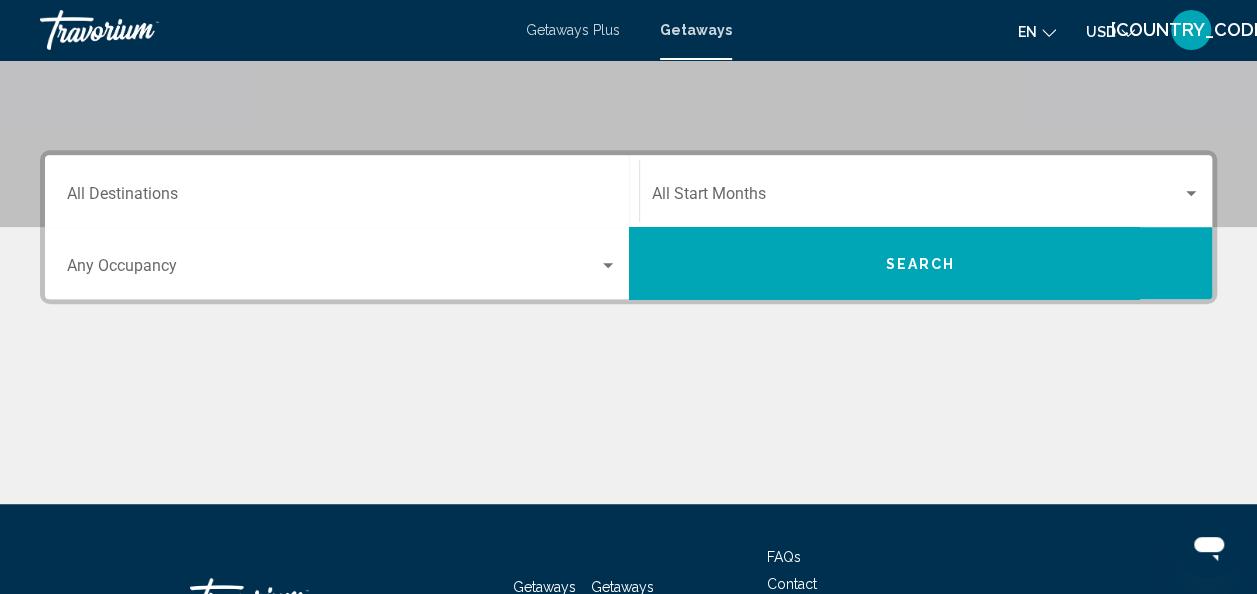 scroll, scrollTop: 413, scrollLeft: 0, axis: vertical 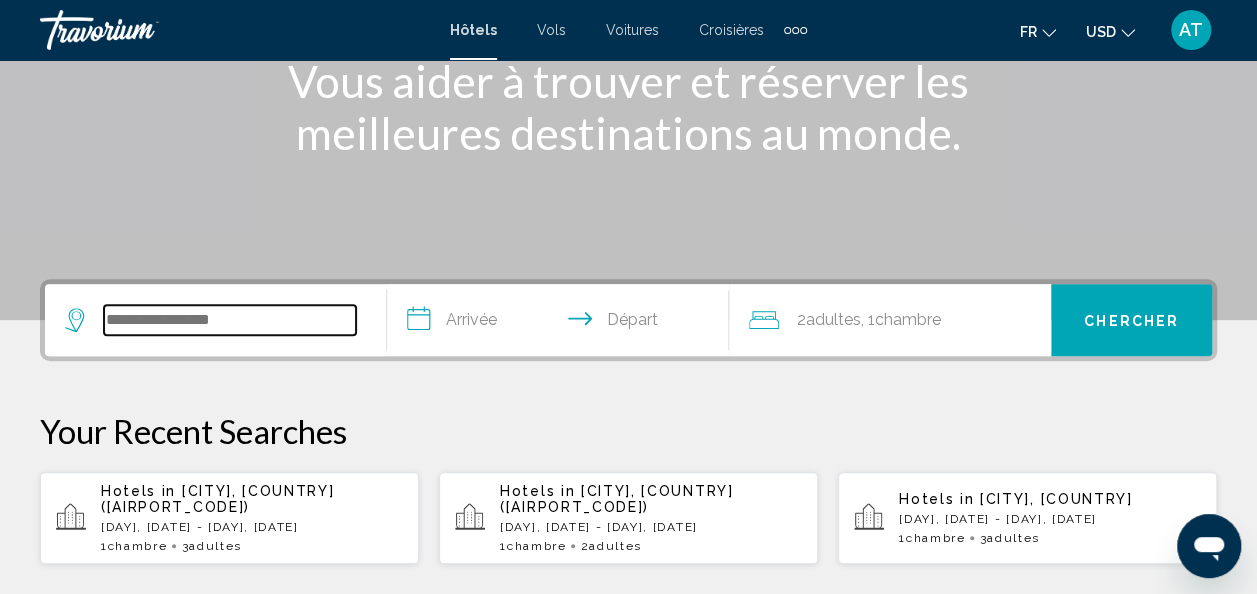 click at bounding box center (230, 320) 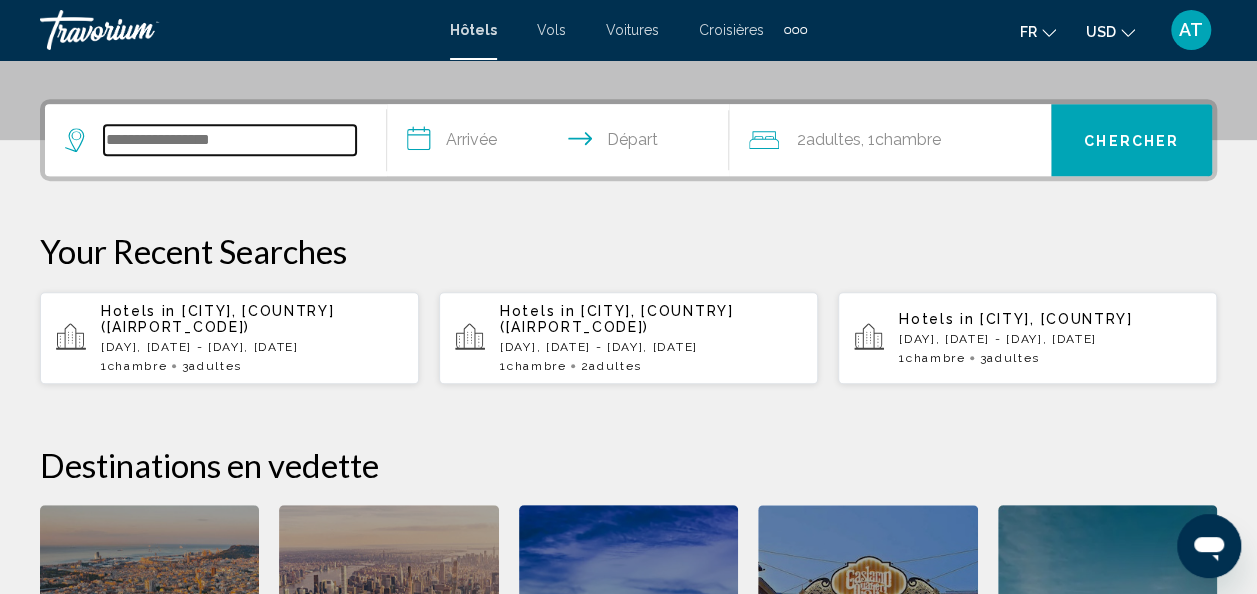 scroll, scrollTop: 494, scrollLeft: 0, axis: vertical 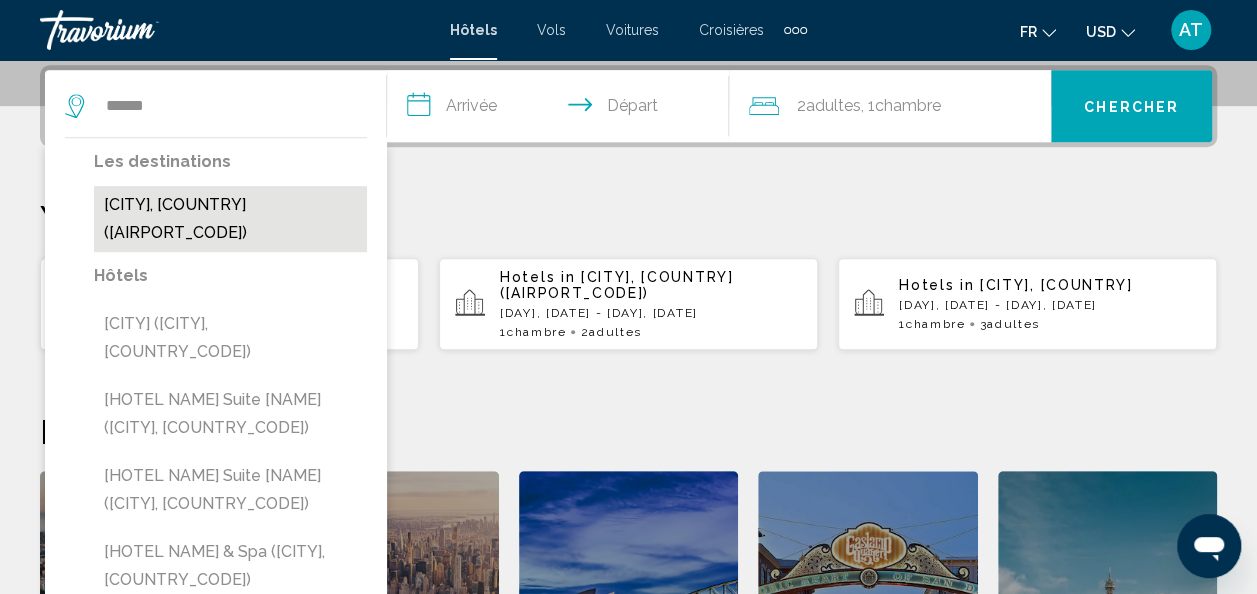 click on "[CITY], [COUNTRY] ([CODE])" at bounding box center [230, 219] 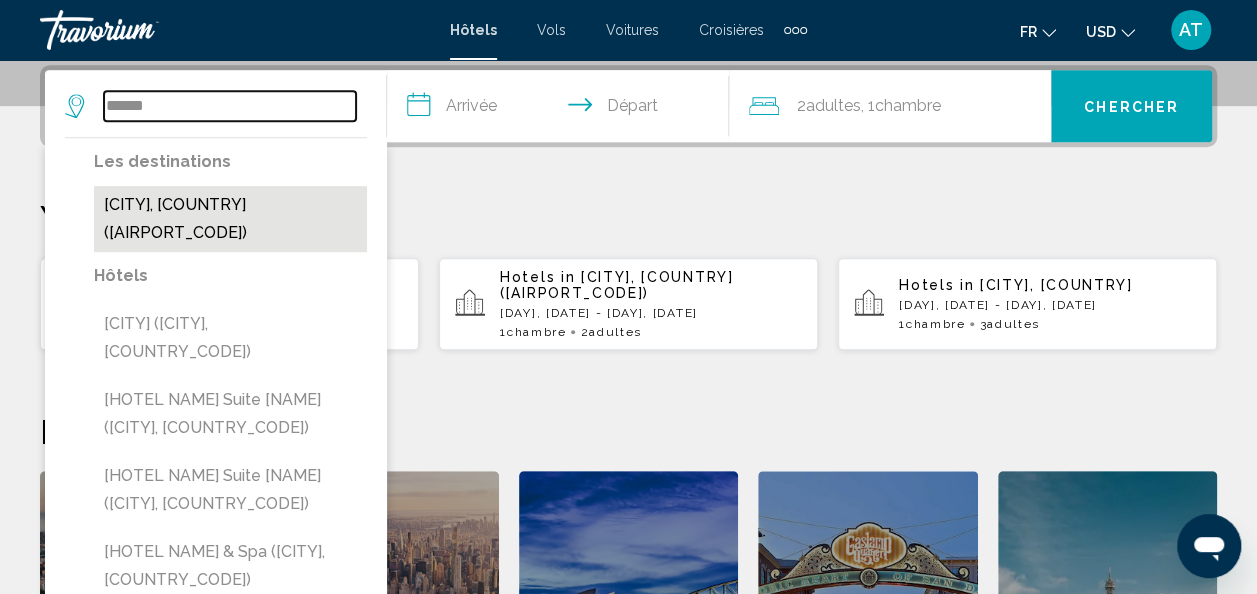 type on "**********" 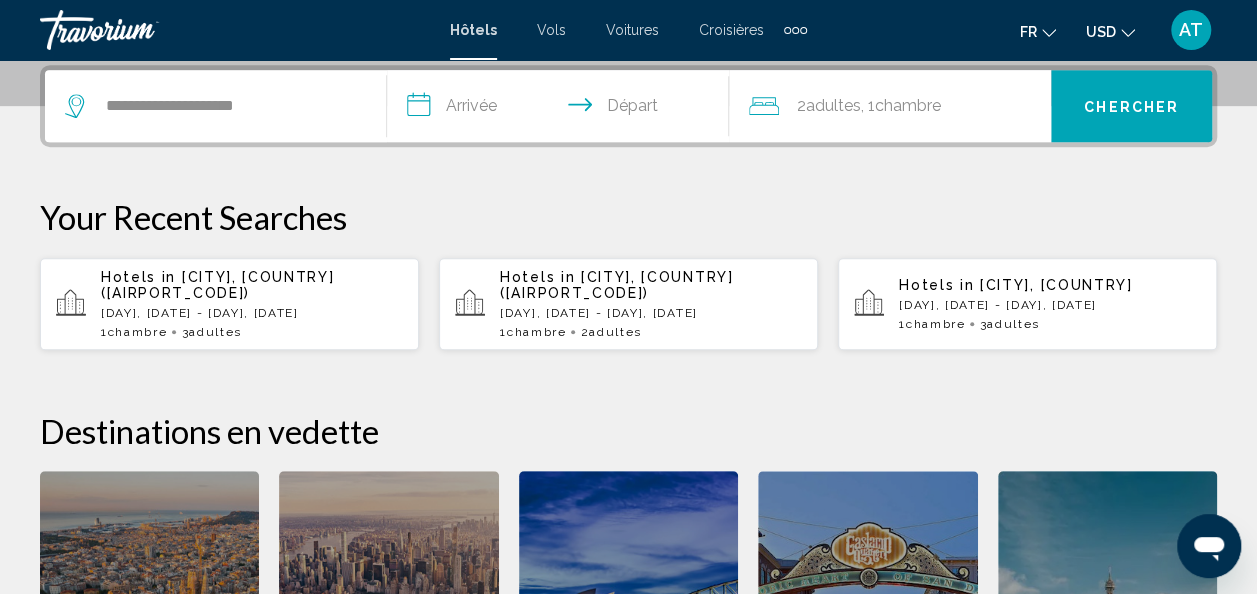 click on "**********" at bounding box center [562, 109] 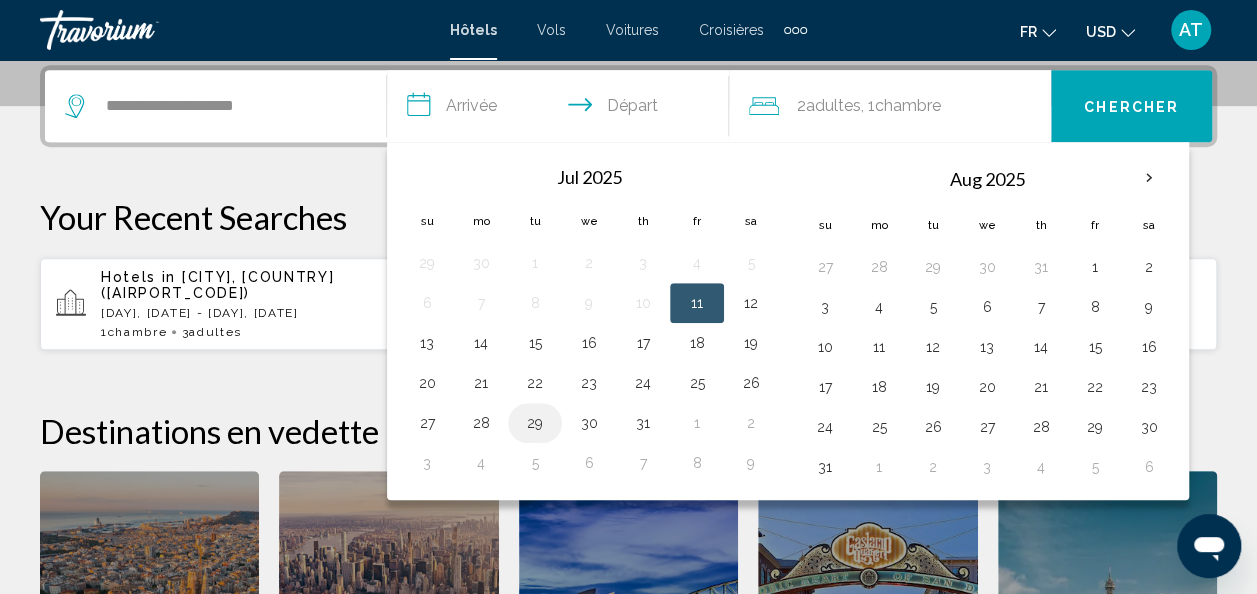 click on "29" at bounding box center [535, 423] 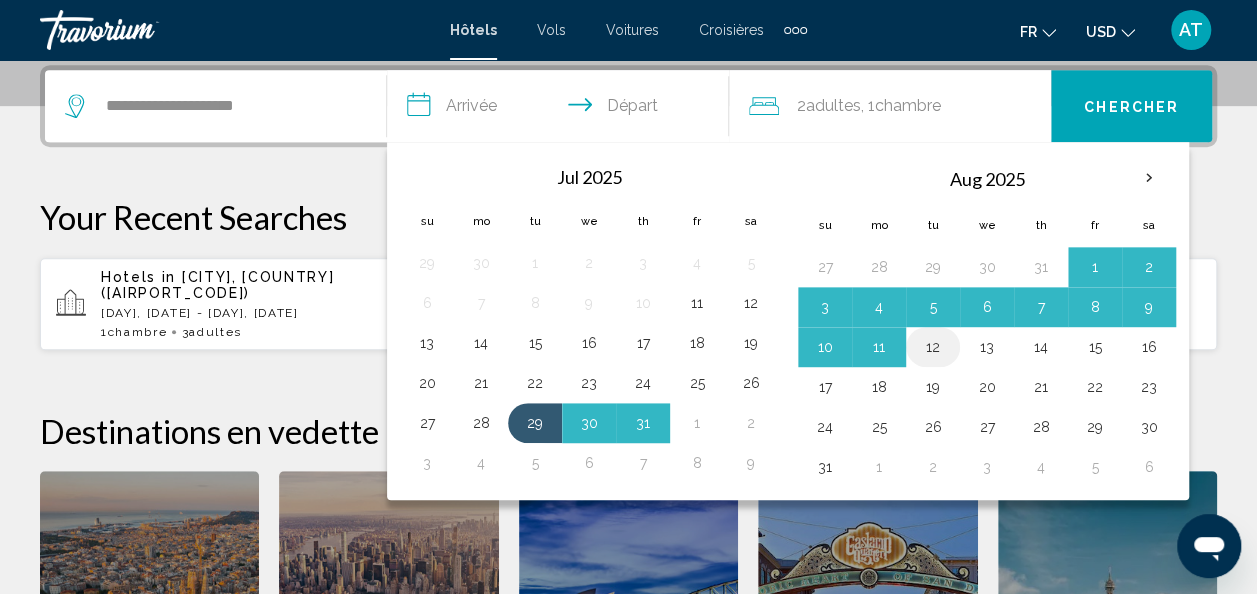 click on "12" at bounding box center (933, 347) 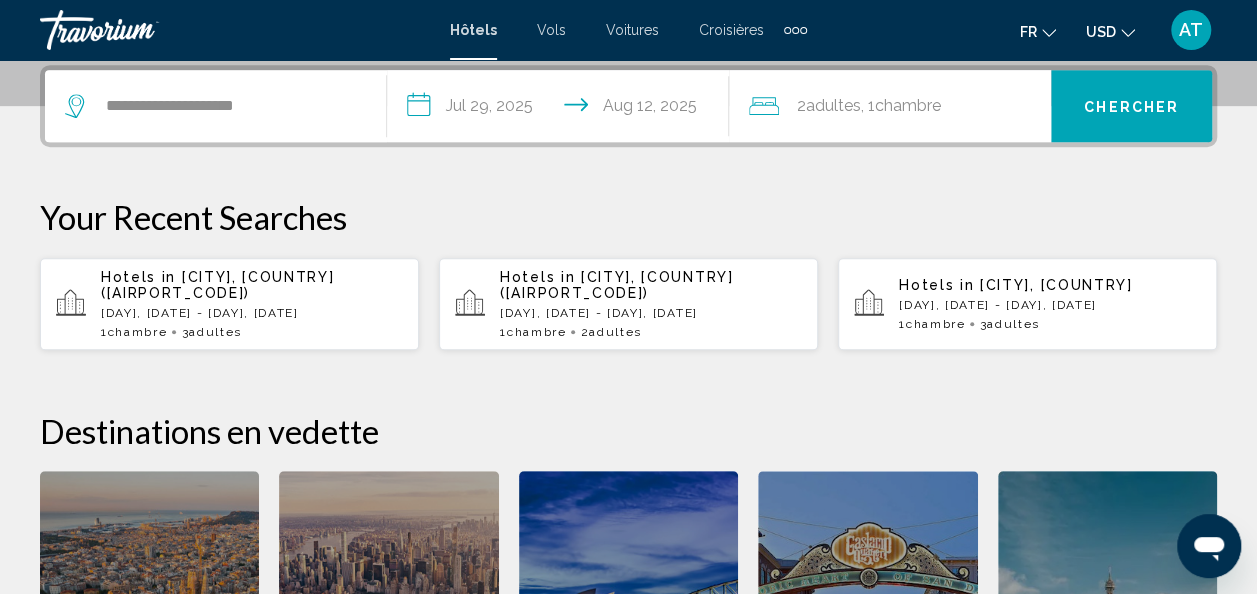 click on "Chambre" 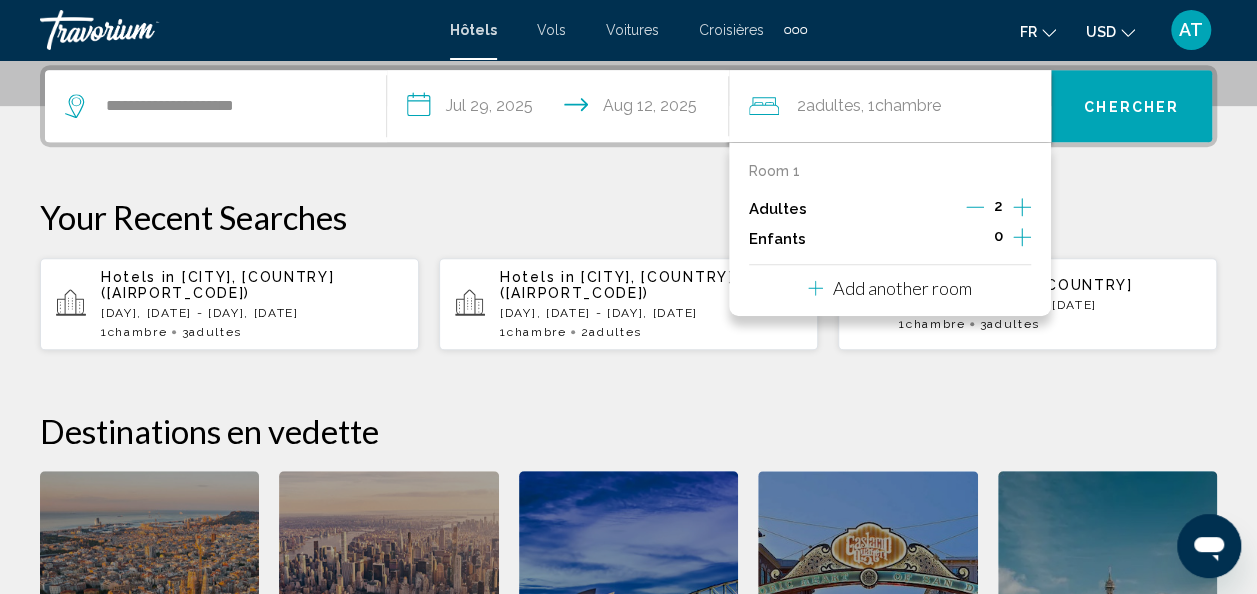 click 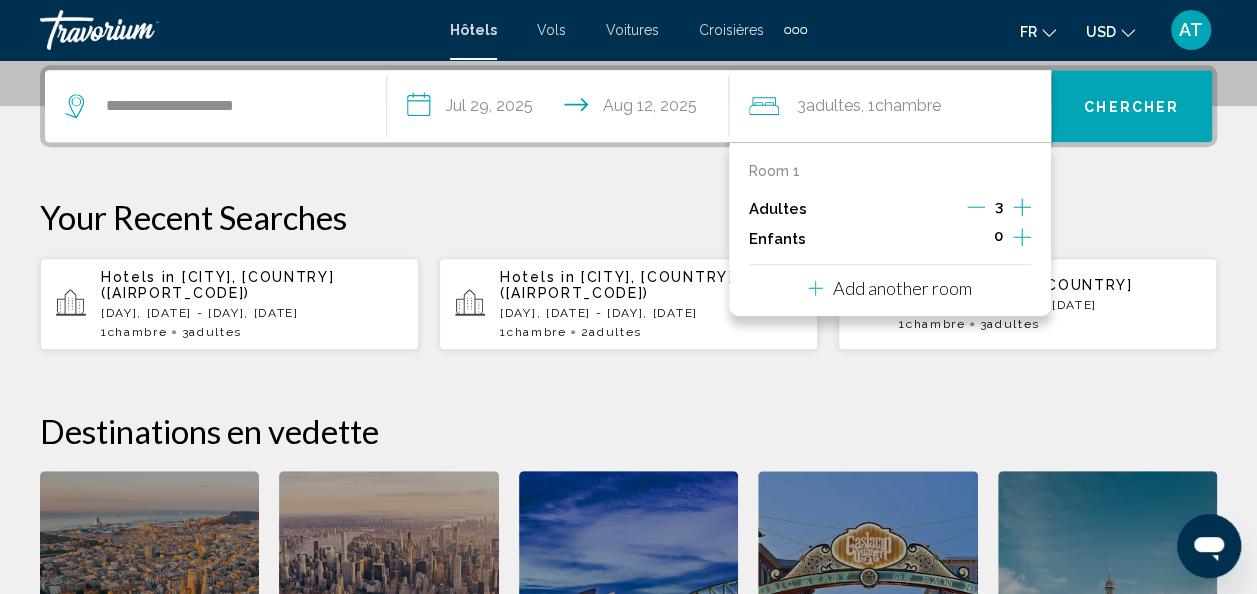 click on "Chercher" at bounding box center [1131, 106] 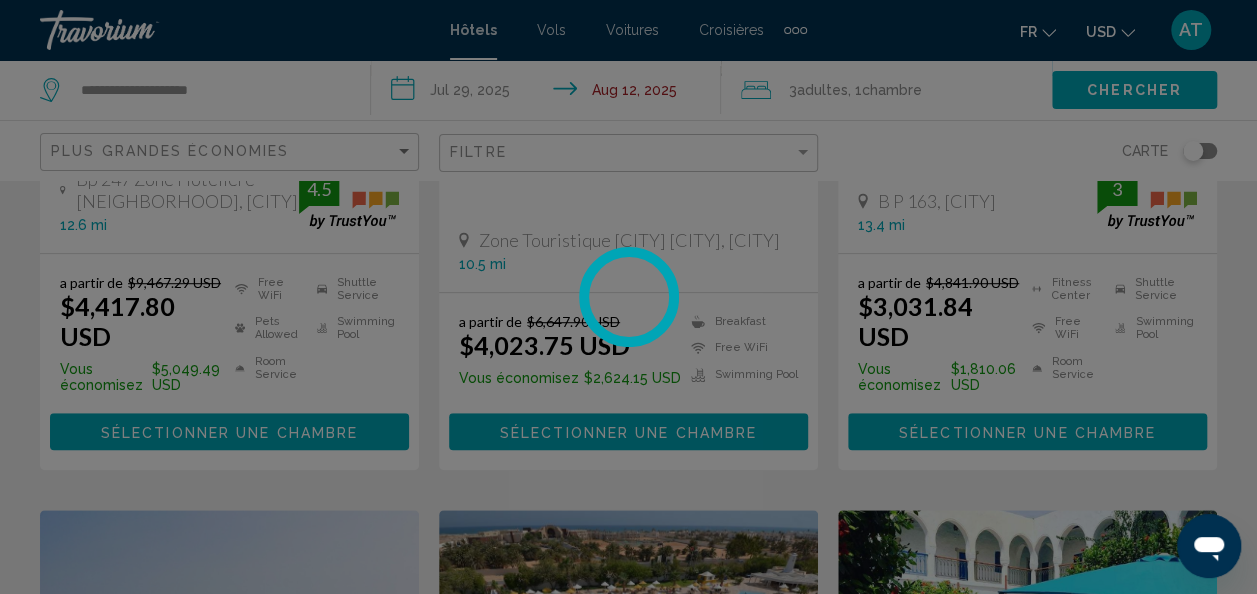 scroll, scrollTop: 0, scrollLeft: 0, axis: both 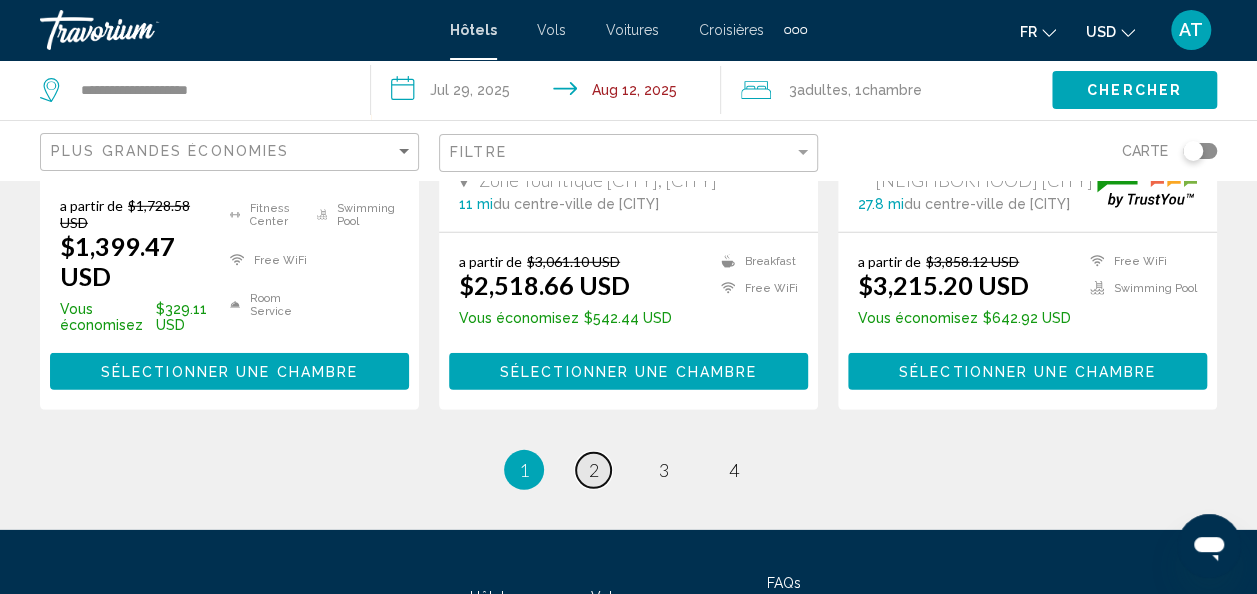 click on "2" at bounding box center [594, 470] 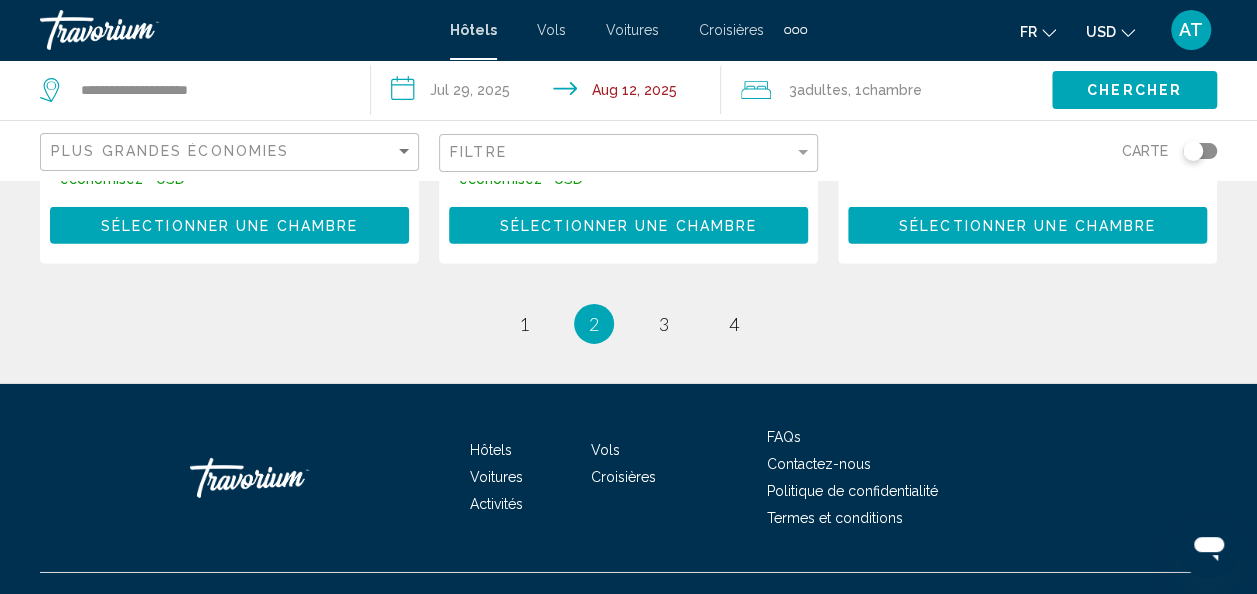 scroll, scrollTop: 3075, scrollLeft: 0, axis: vertical 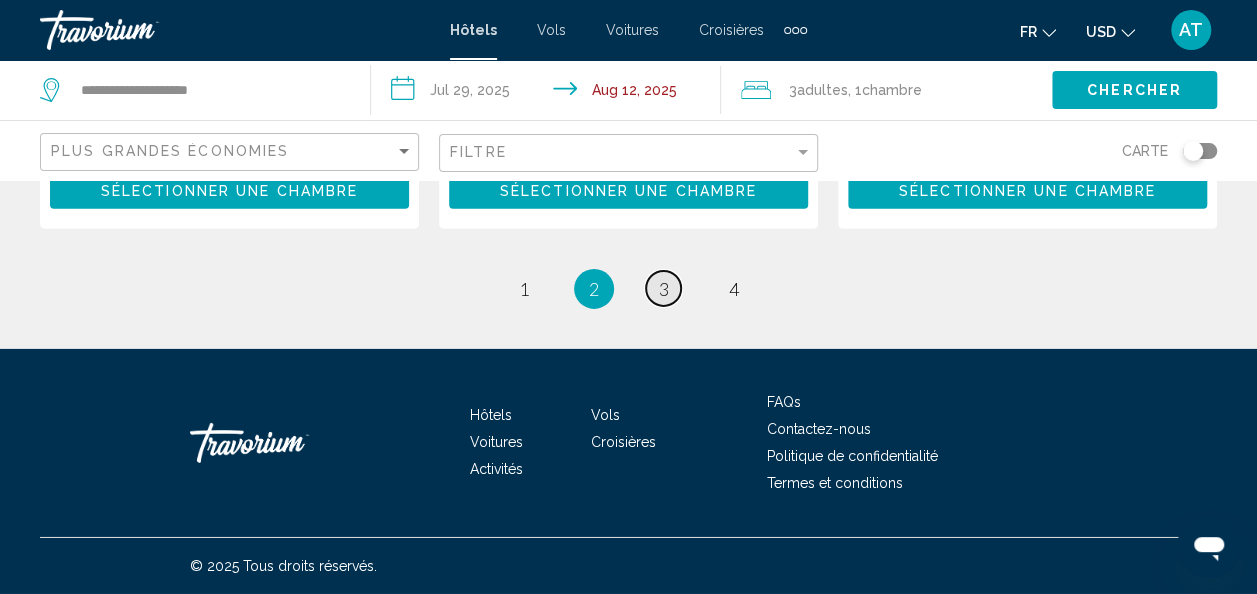click on "page  3" at bounding box center (663, 288) 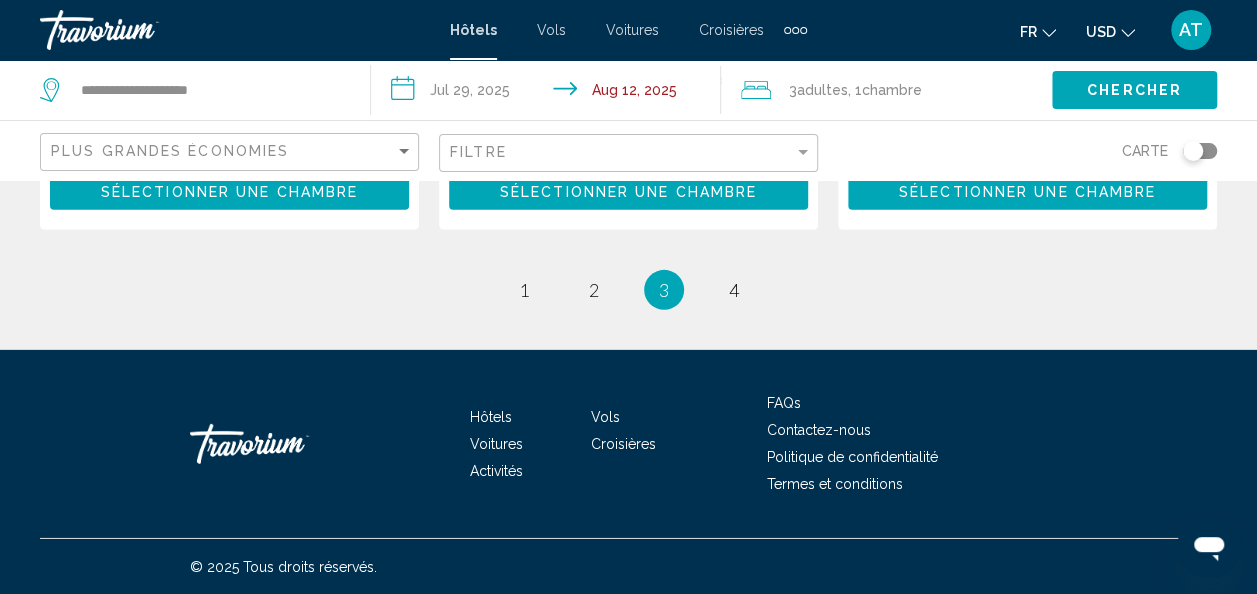 scroll, scrollTop: 2975, scrollLeft: 0, axis: vertical 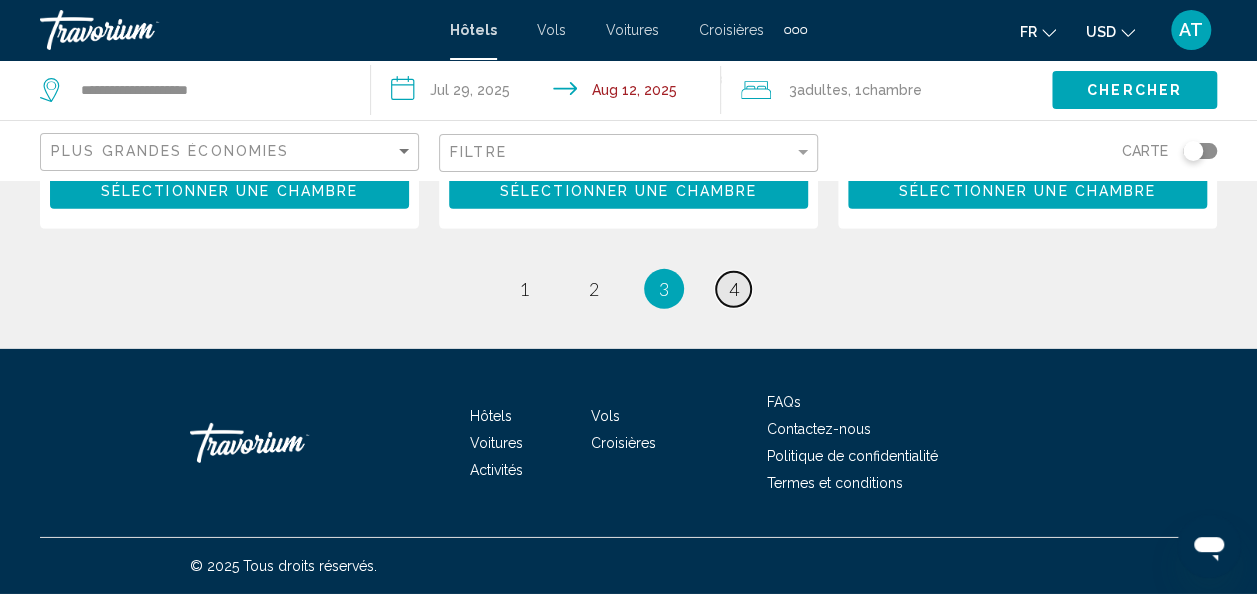 click on "4" at bounding box center (734, 289) 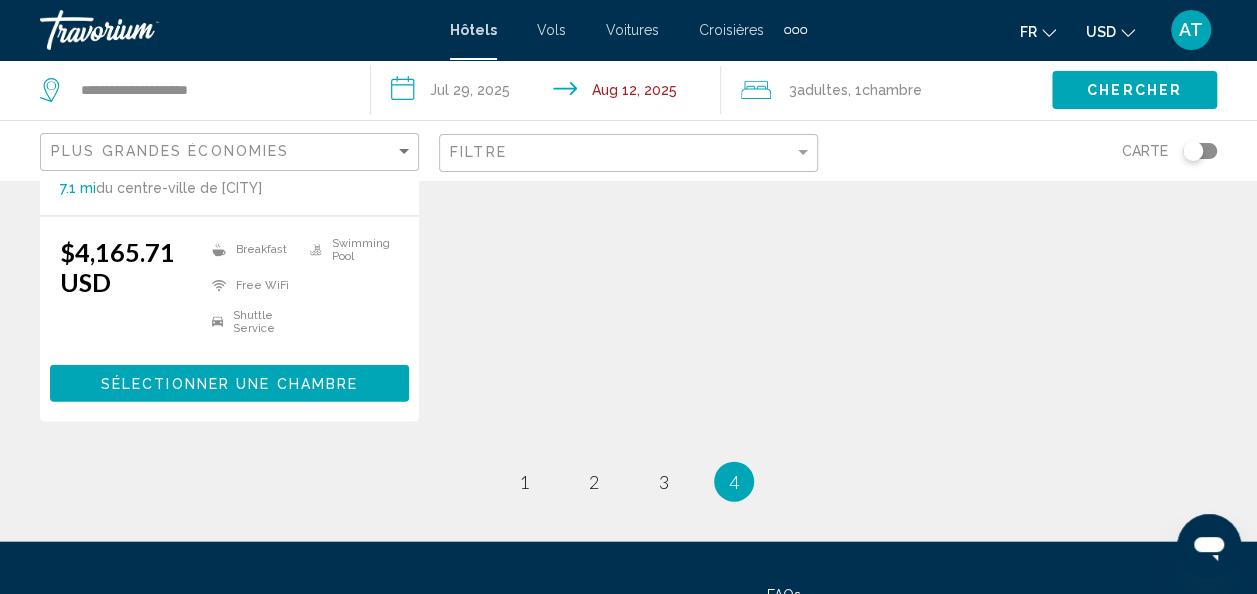scroll, scrollTop: 2092, scrollLeft: 0, axis: vertical 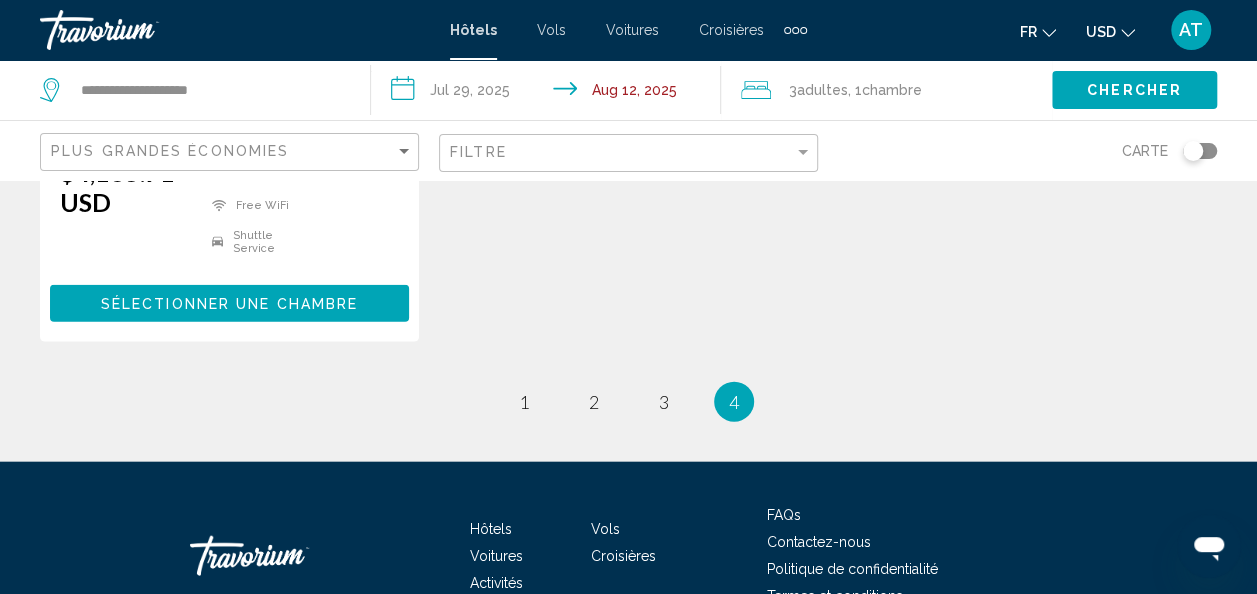 click on "AT" at bounding box center (1191, 30) 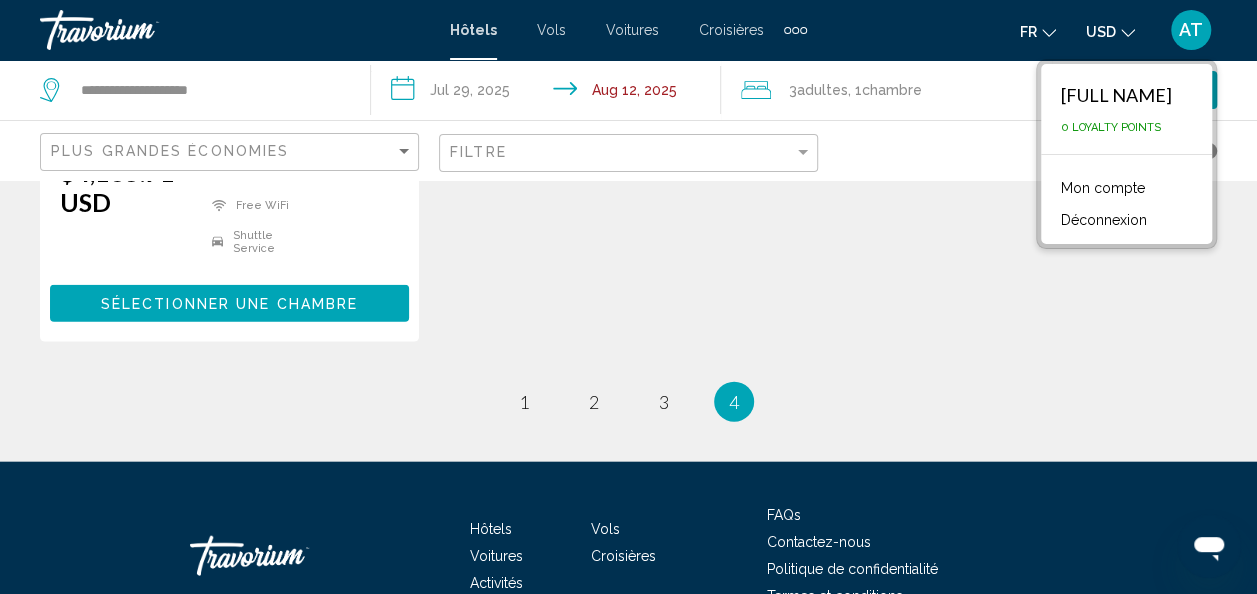click on "Déconnexion" at bounding box center (1104, 220) 